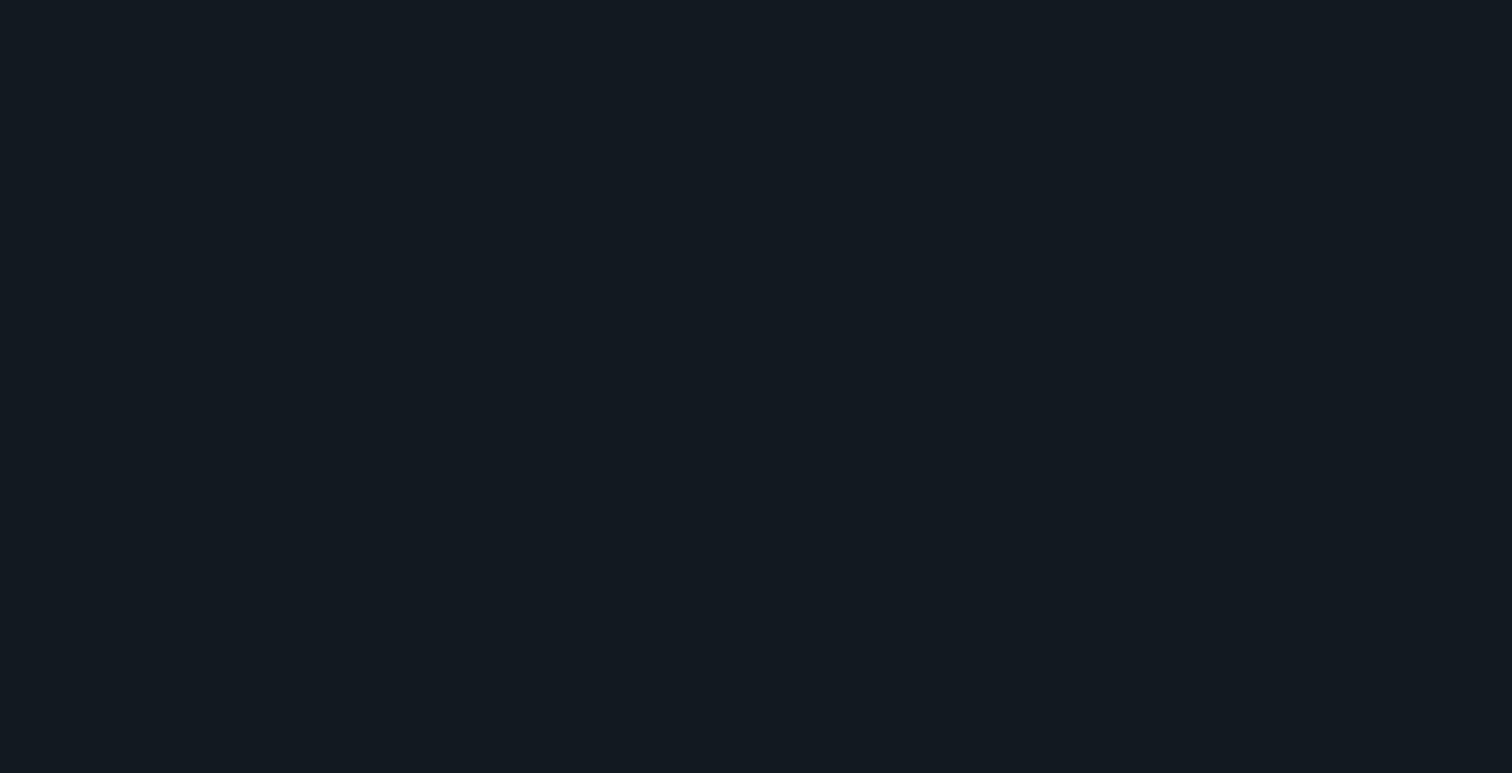 scroll, scrollTop: 0, scrollLeft: 0, axis: both 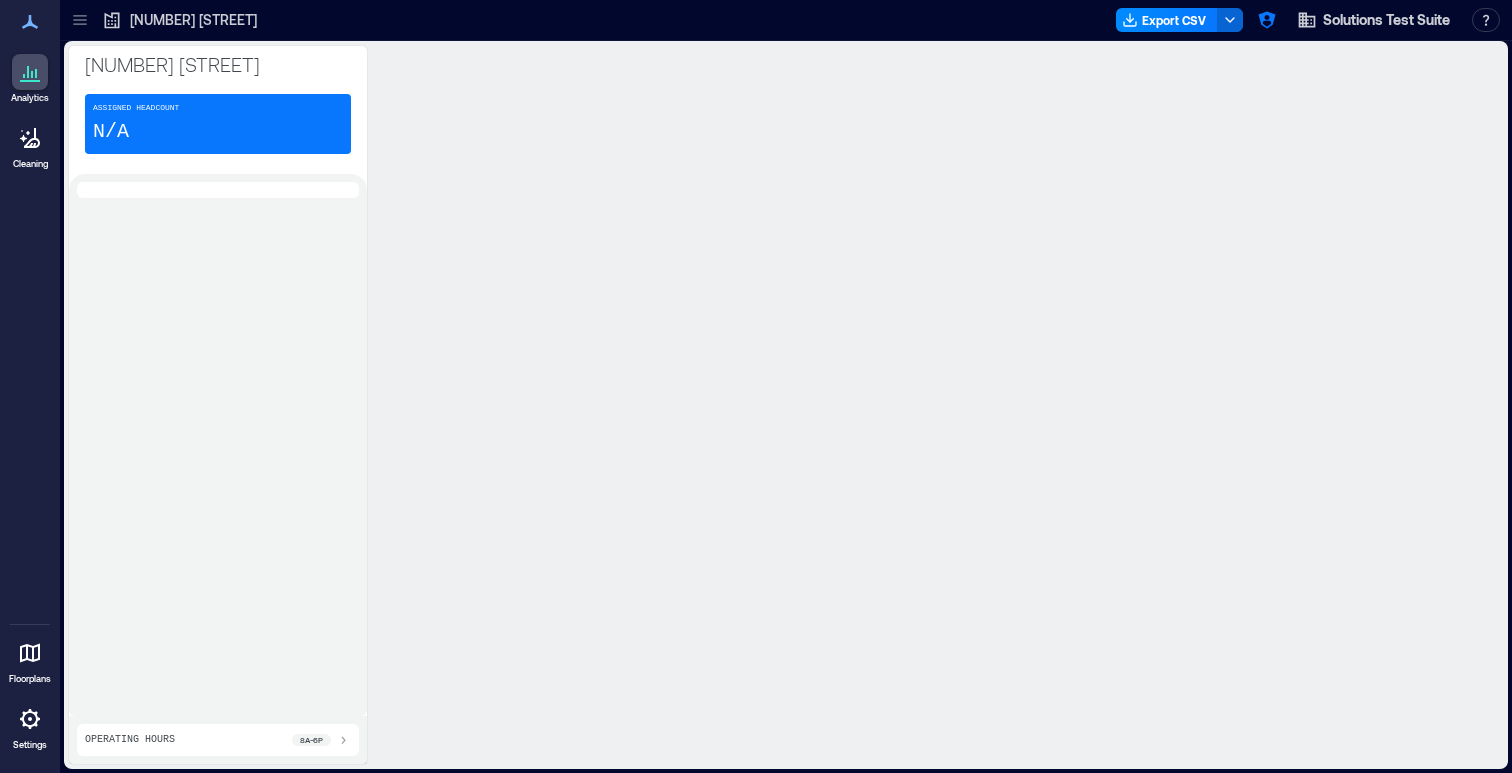 click 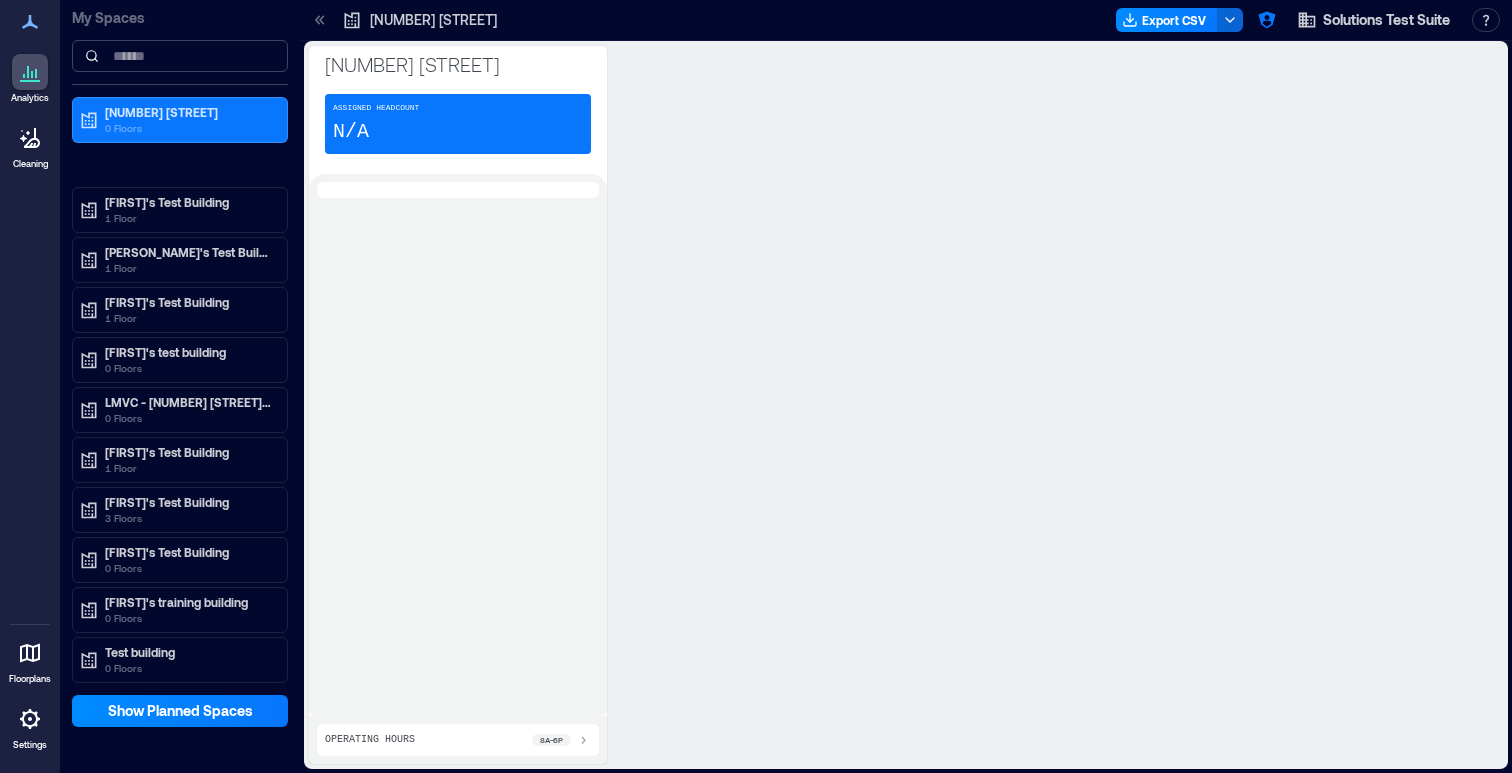 click at bounding box center (180, 56) 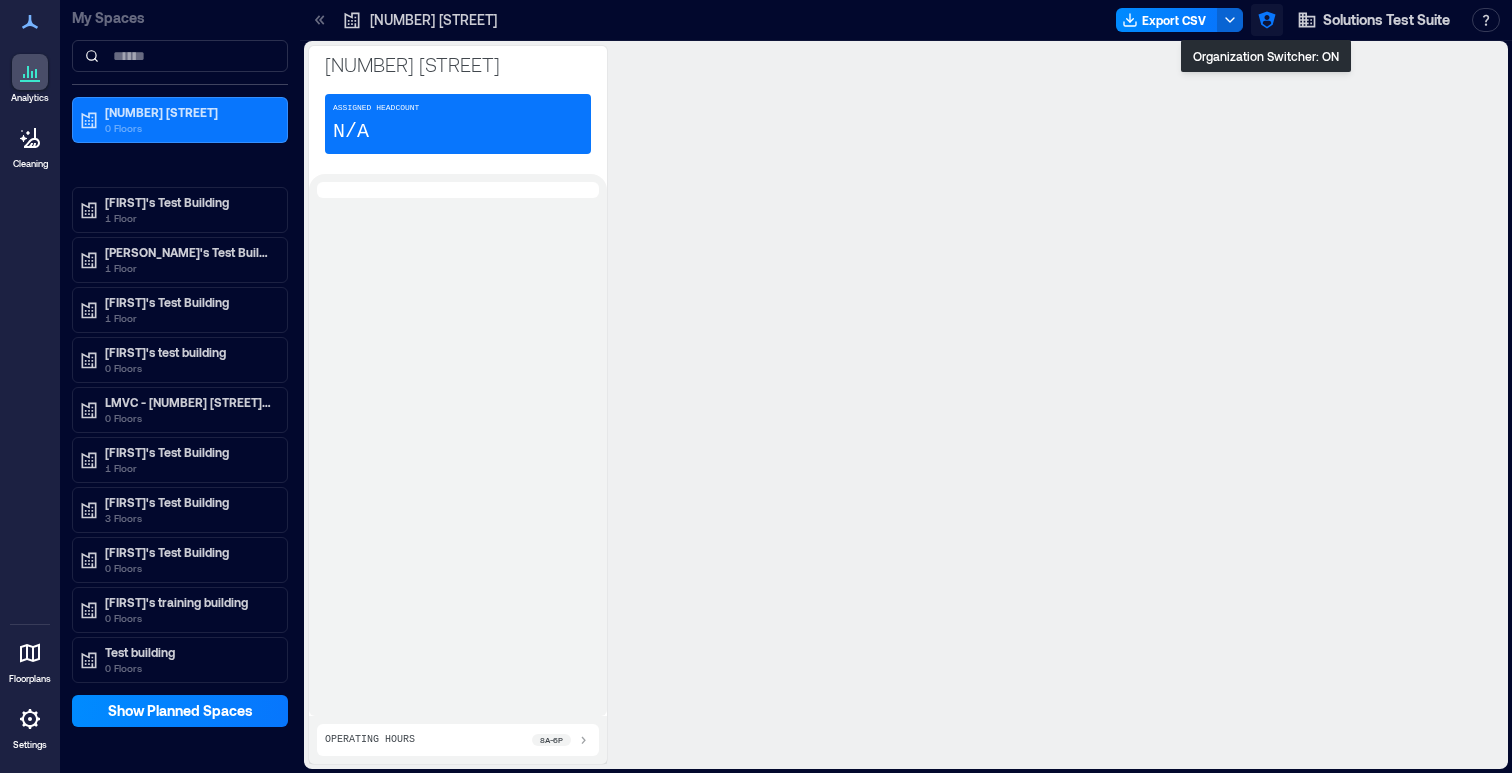 click 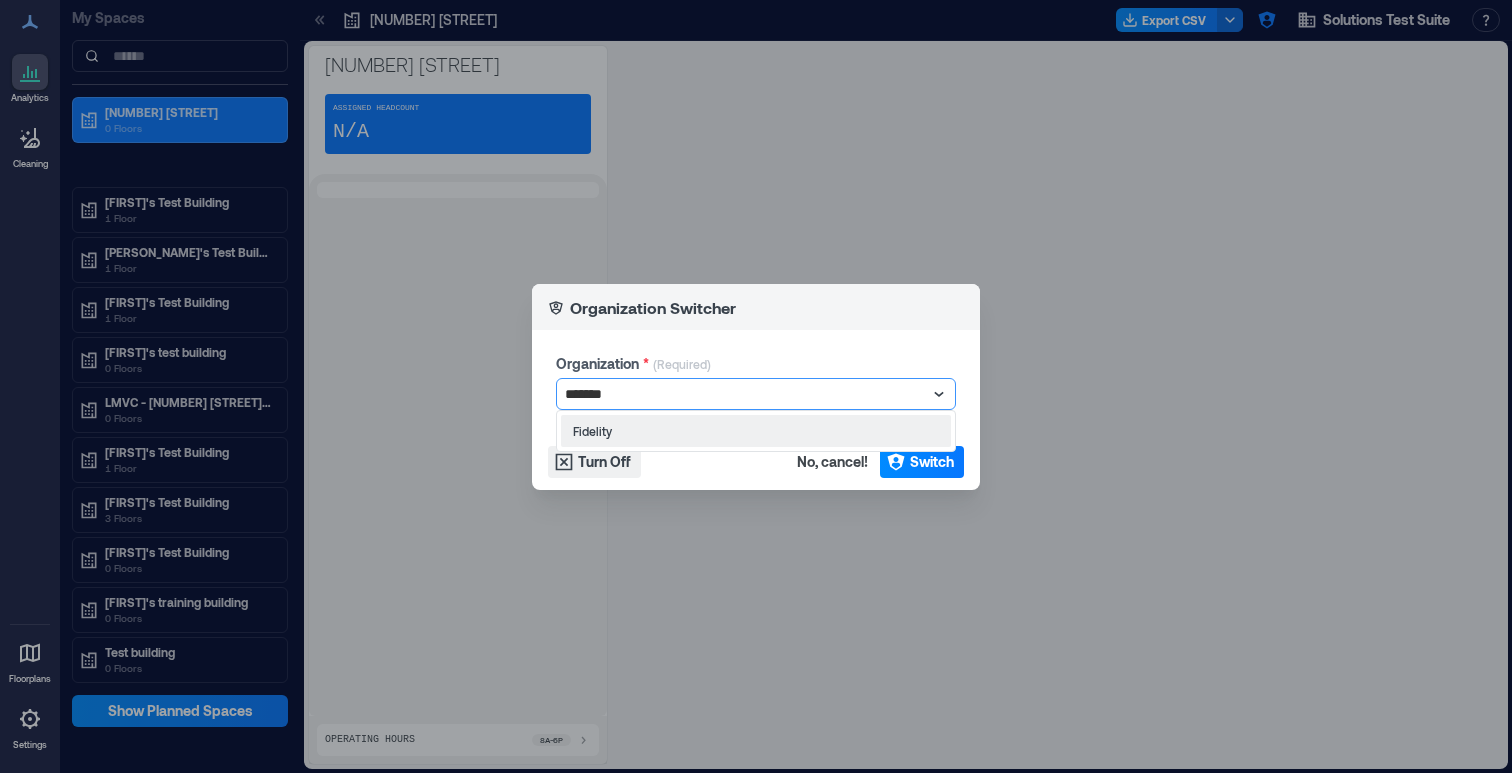 type on "********" 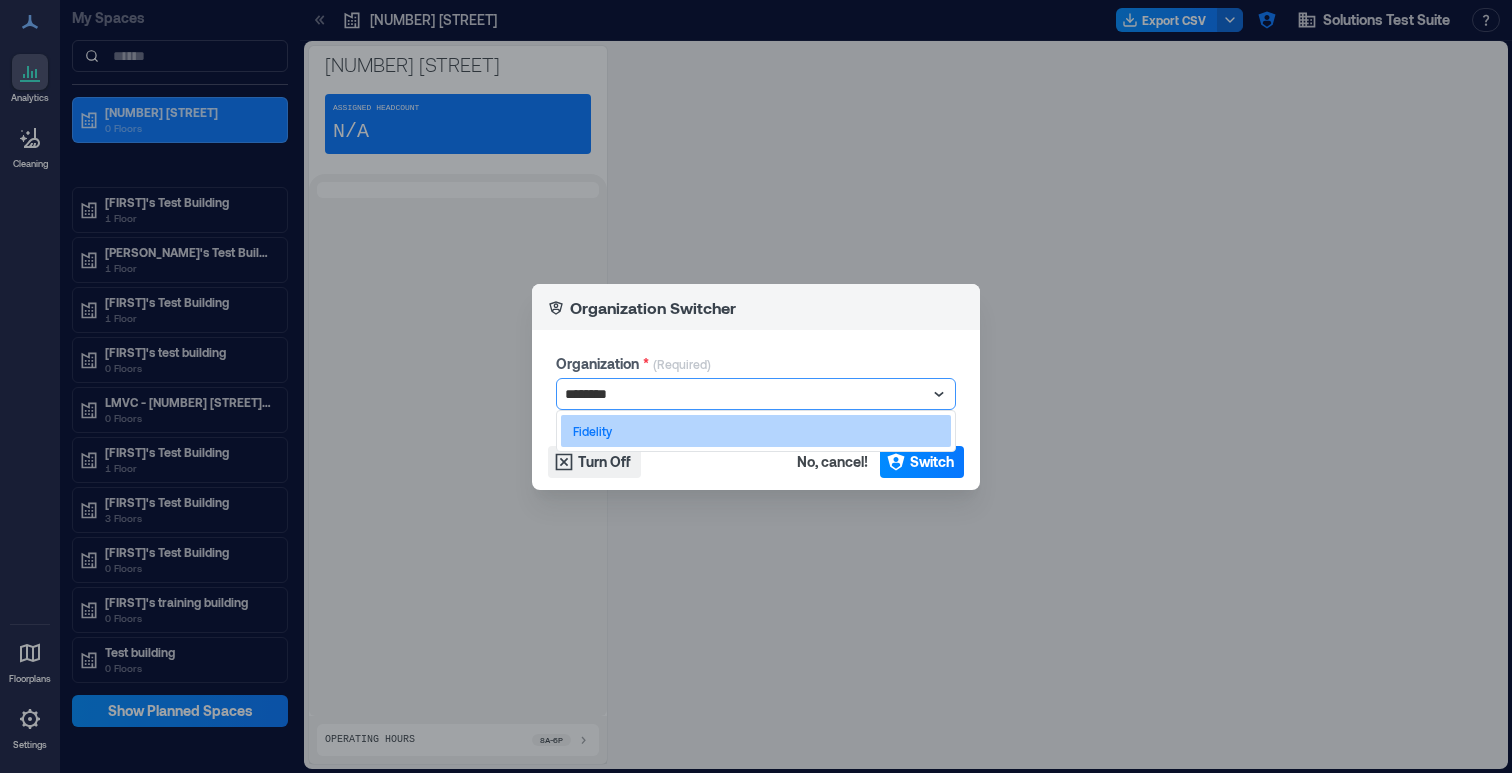click on "Fidelity" at bounding box center (756, 431) 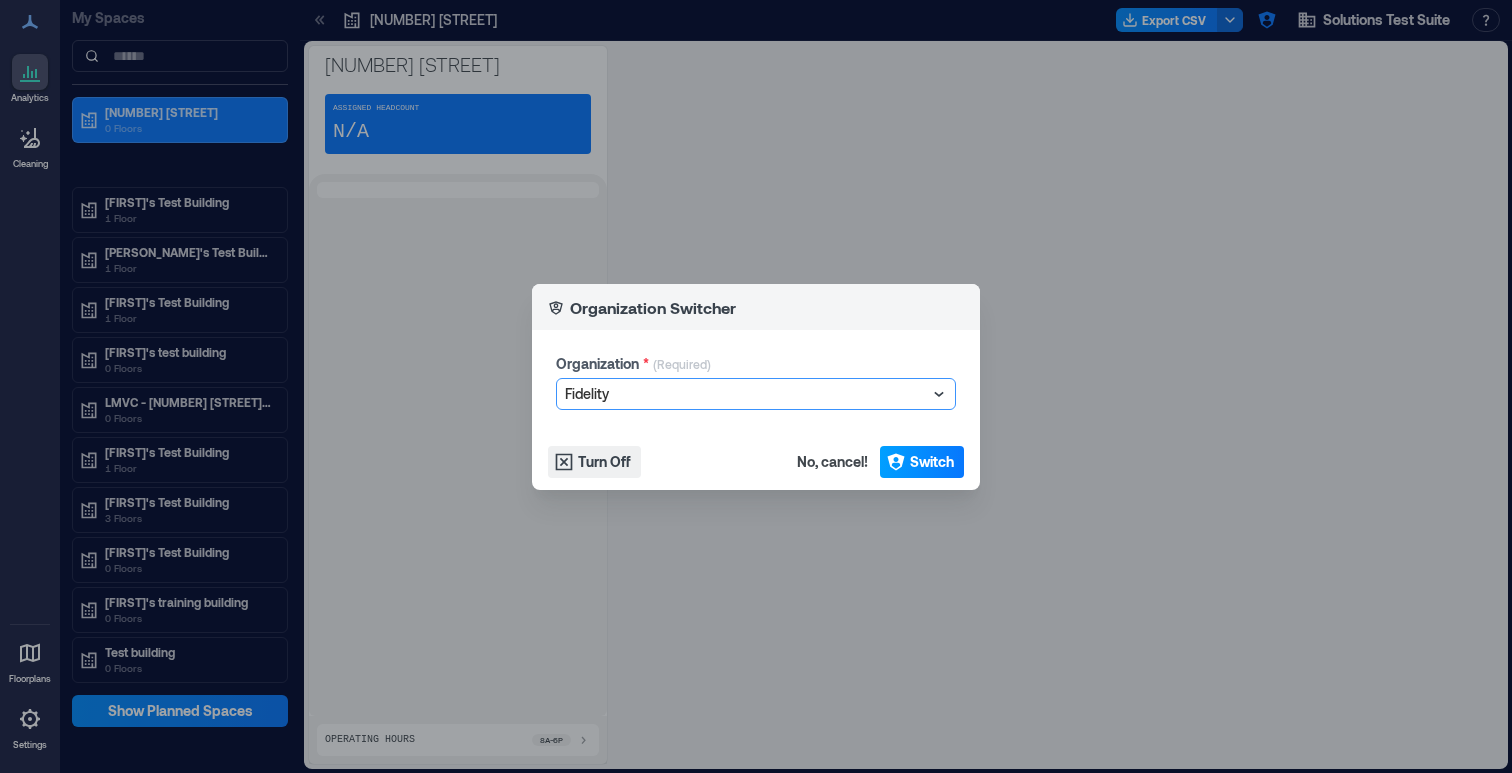click on "Switch" at bounding box center [932, 462] 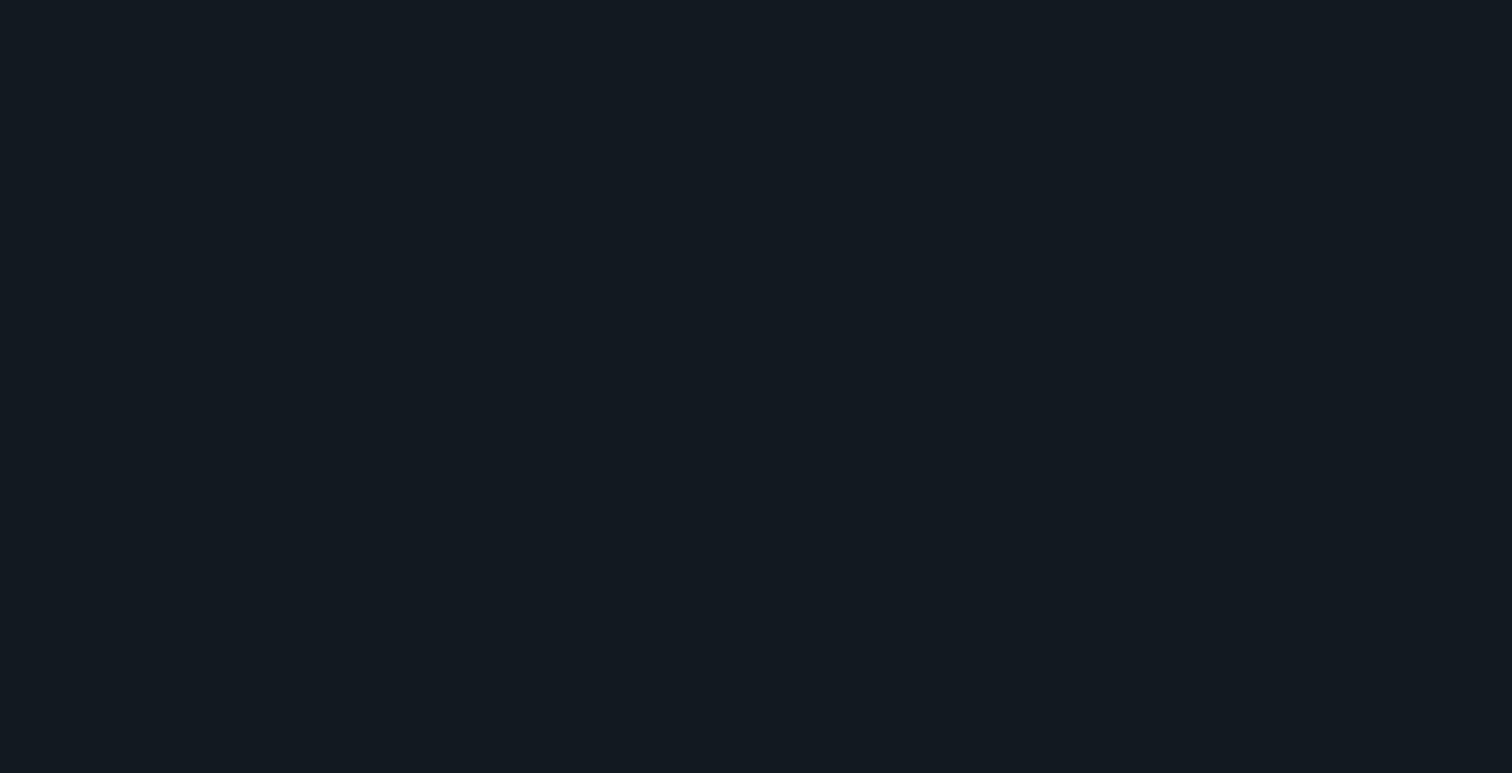 scroll, scrollTop: 0, scrollLeft: 0, axis: both 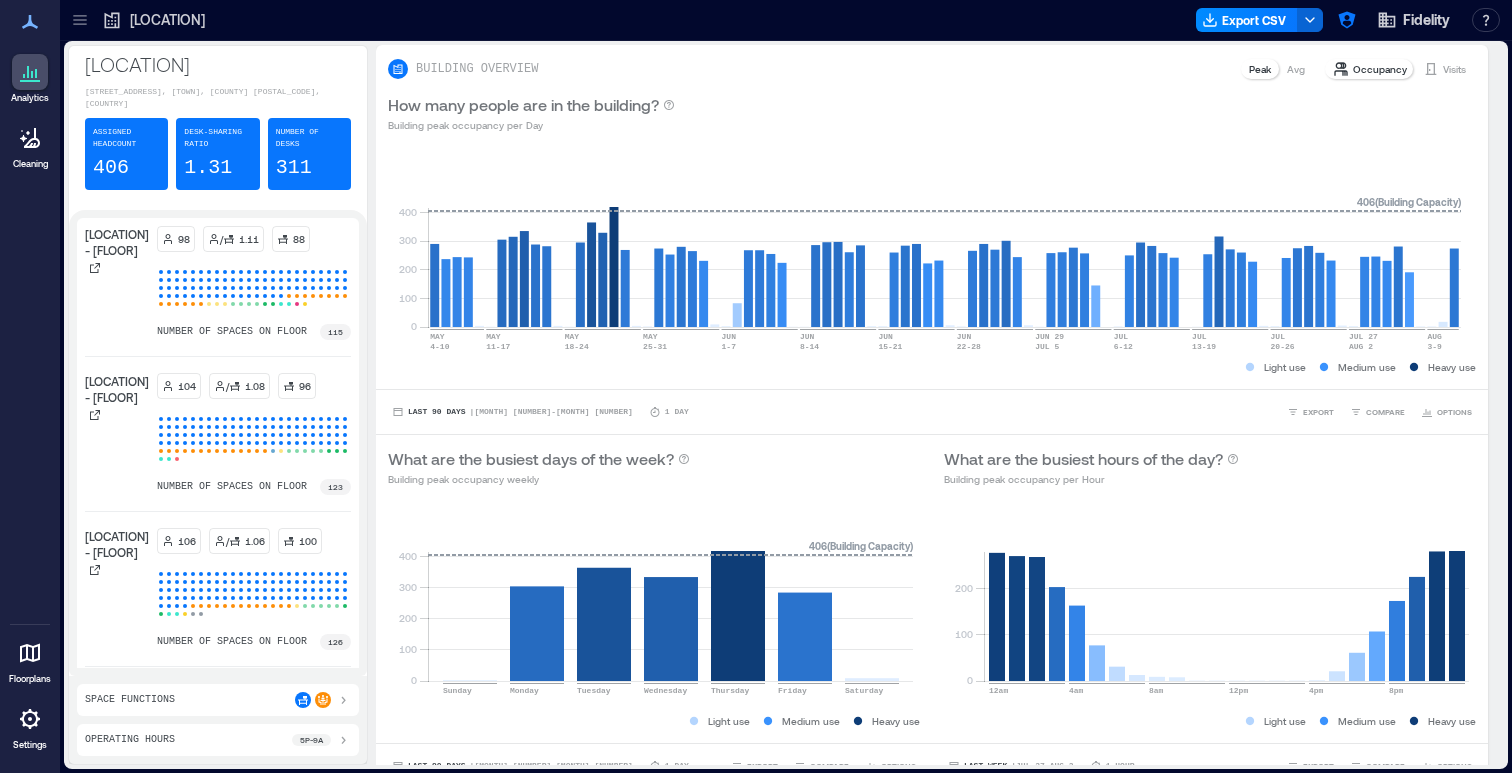 click 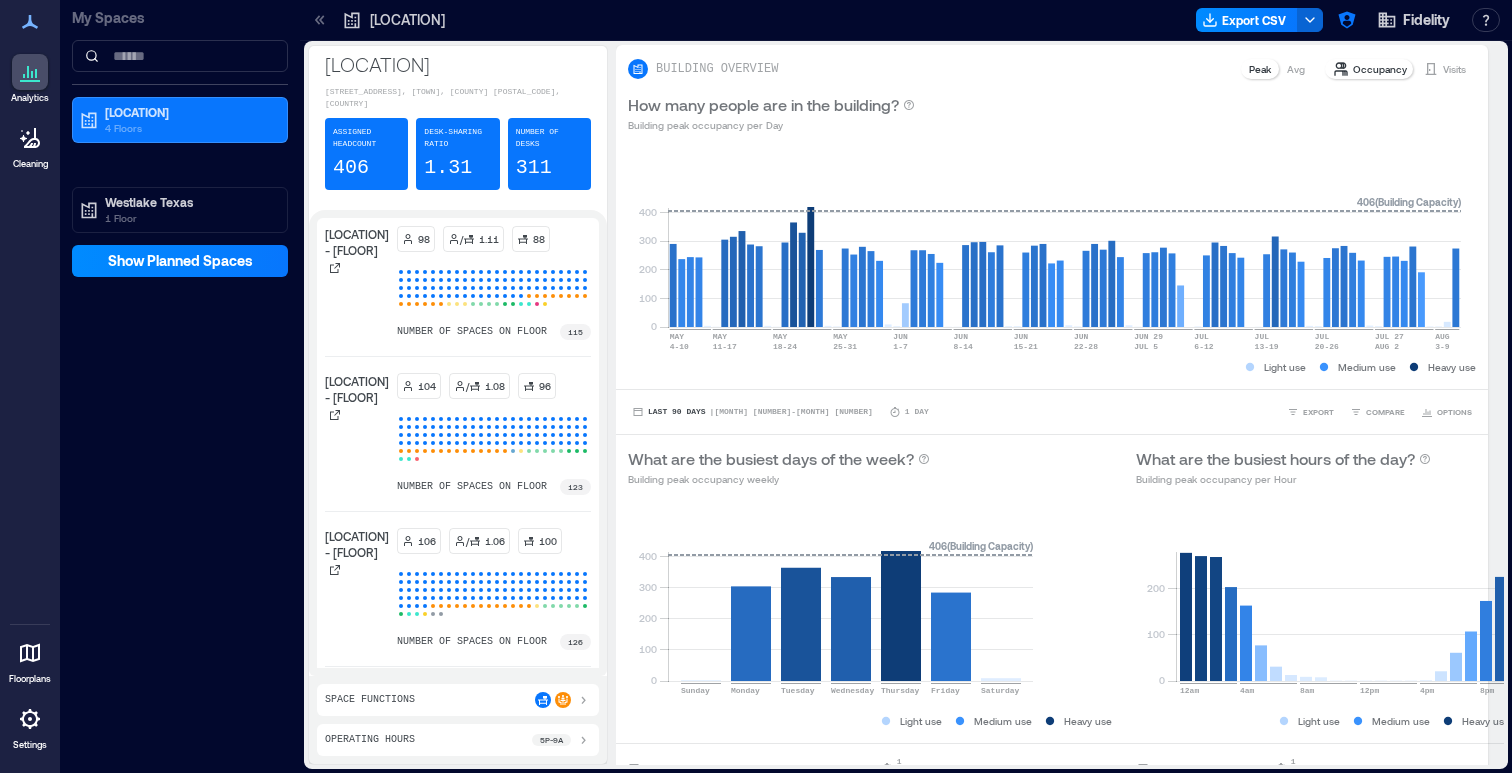 click 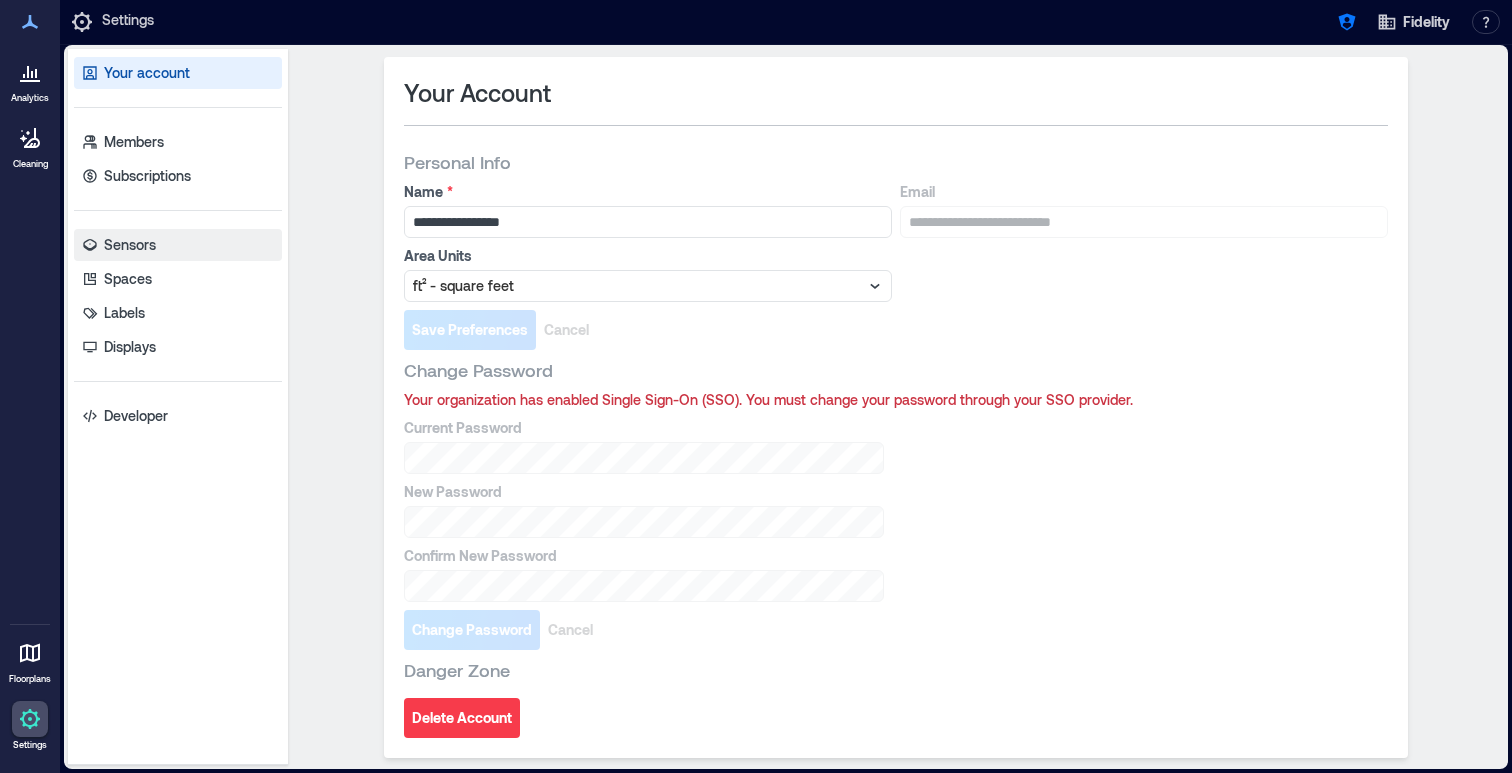 click on "Sensors" at bounding box center (130, 245) 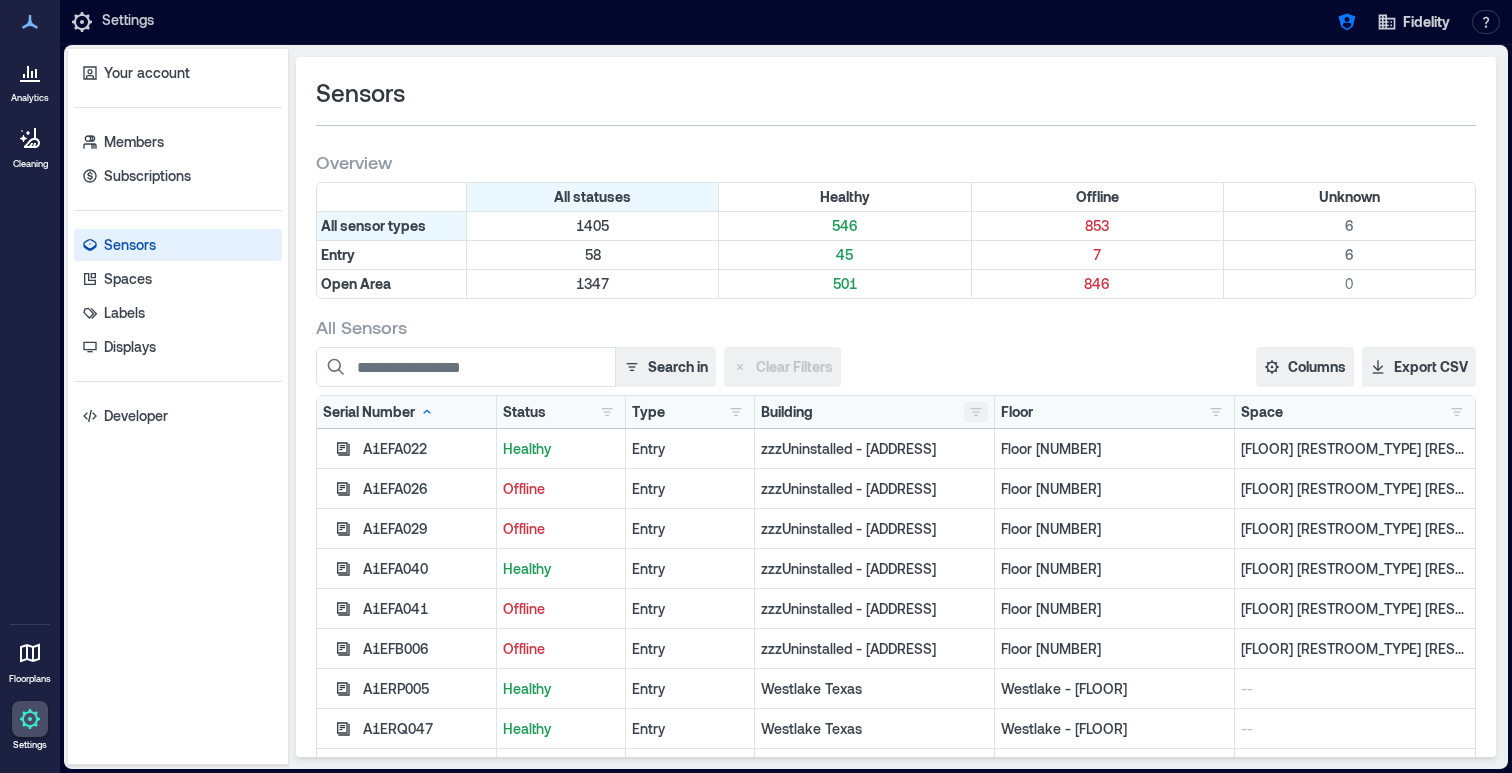 click at bounding box center (976, 412) 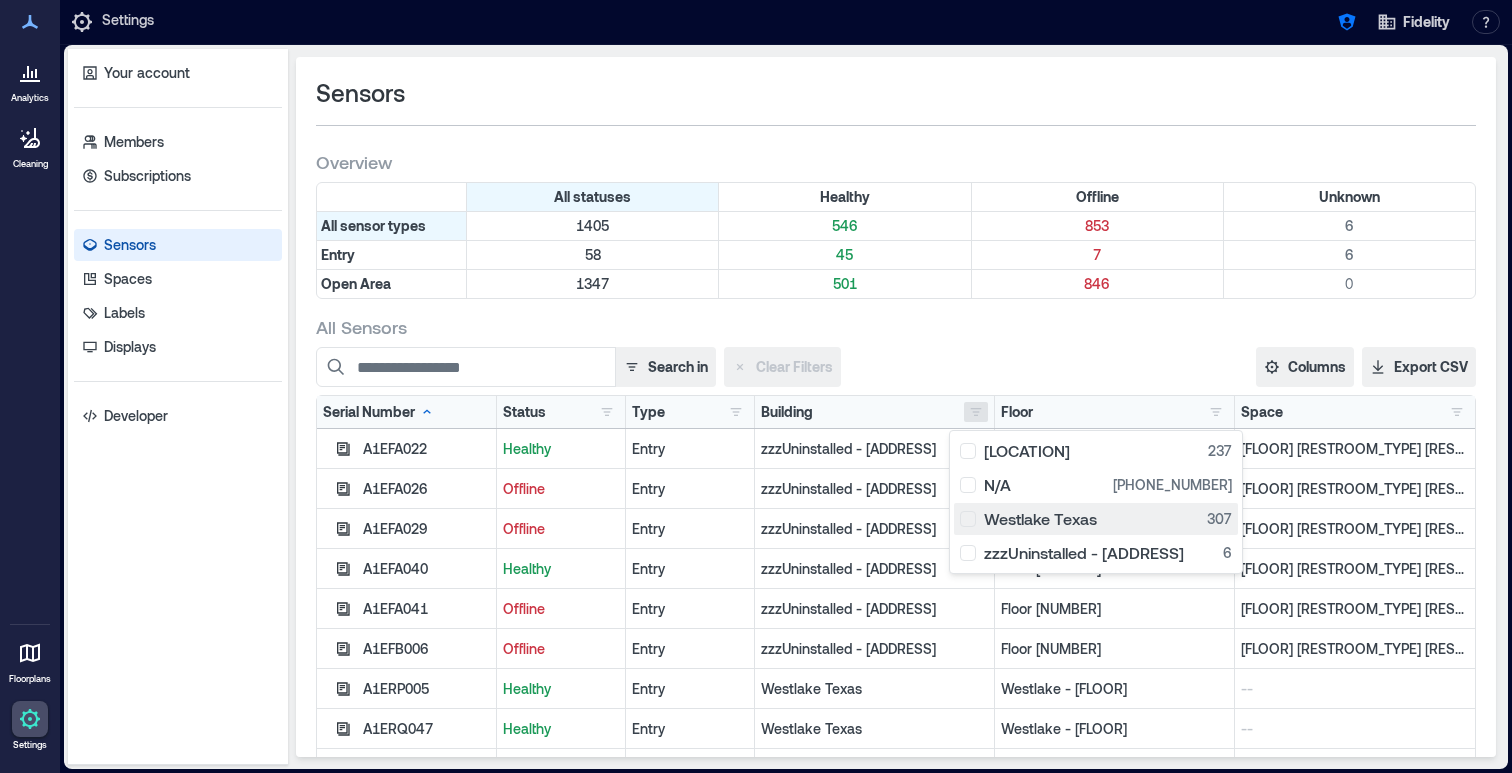 click on "Westlake Texas [POSTAL_CODE]" at bounding box center [1096, 519] 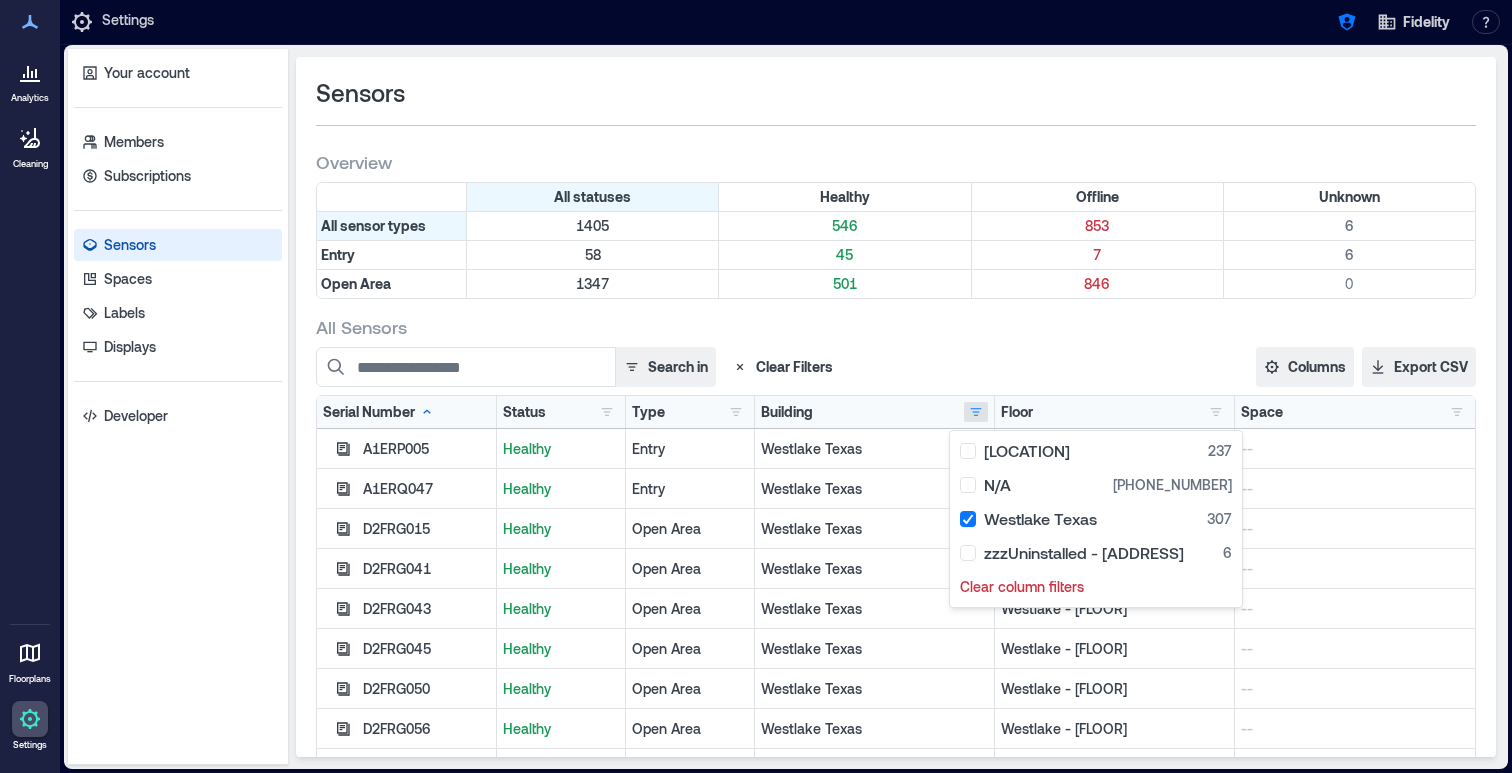 click on "All Sensors" at bounding box center (896, 327) 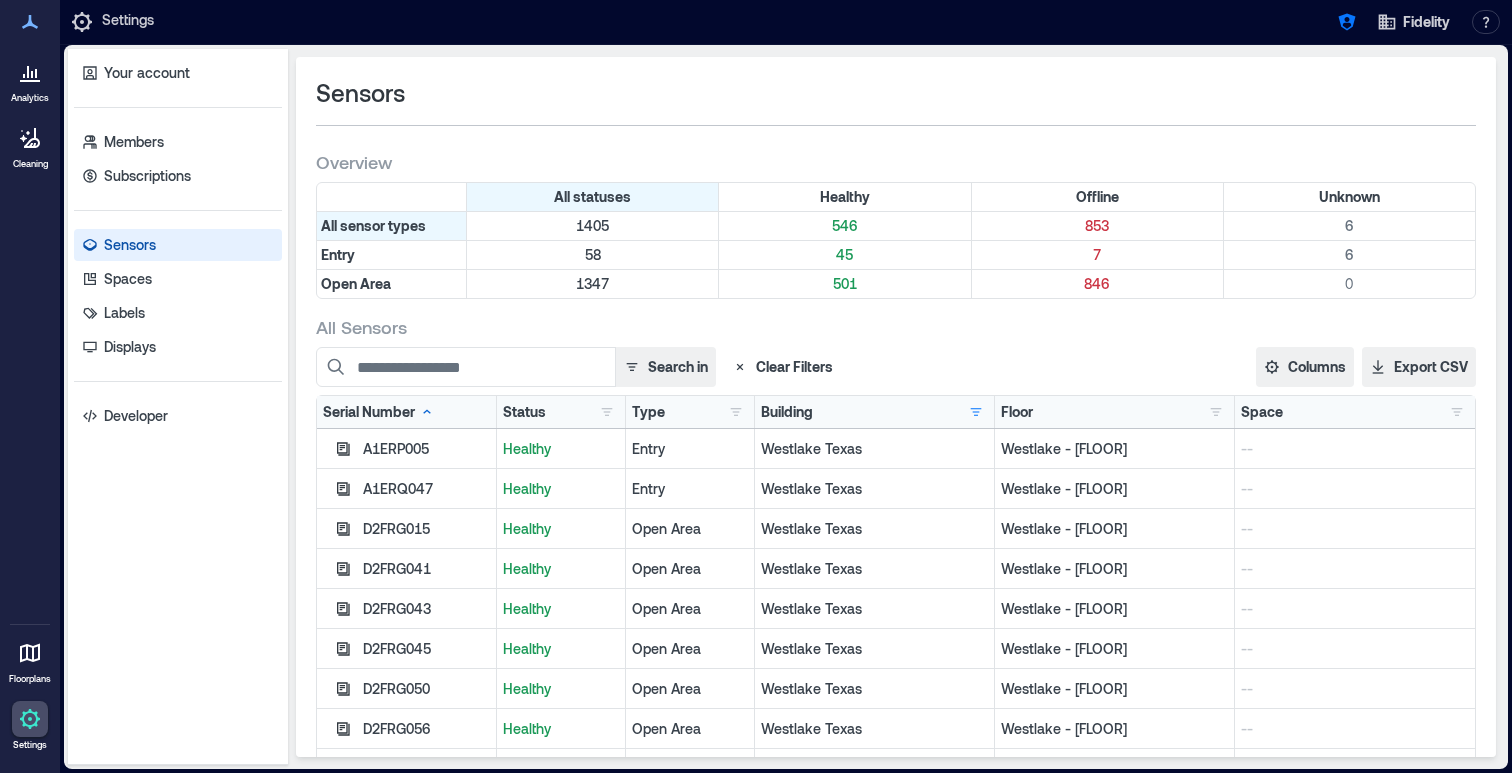 click on "Type Entry [NUMBER] [AREA]" at bounding box center [690, 412] 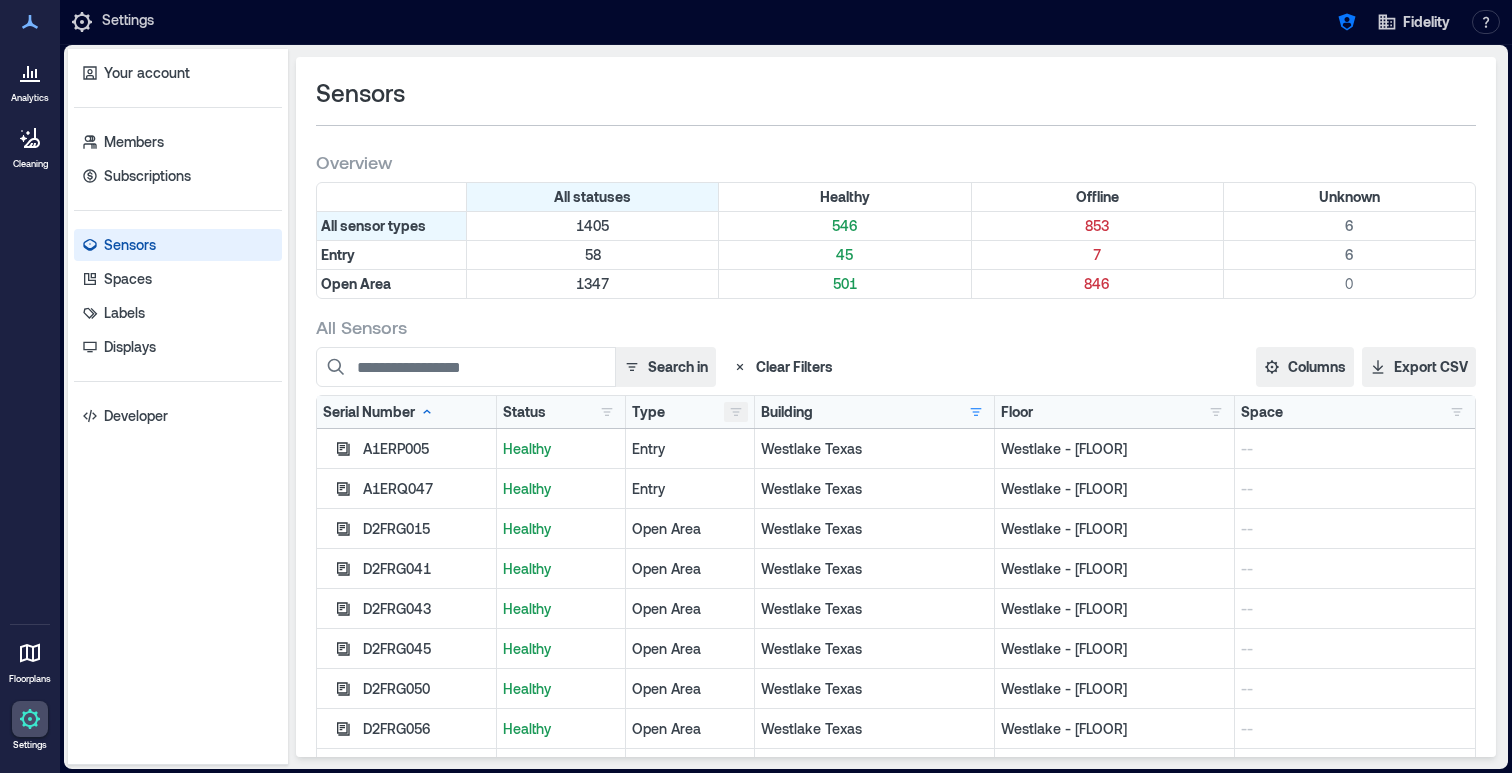 click at bounding box center [736, 412] 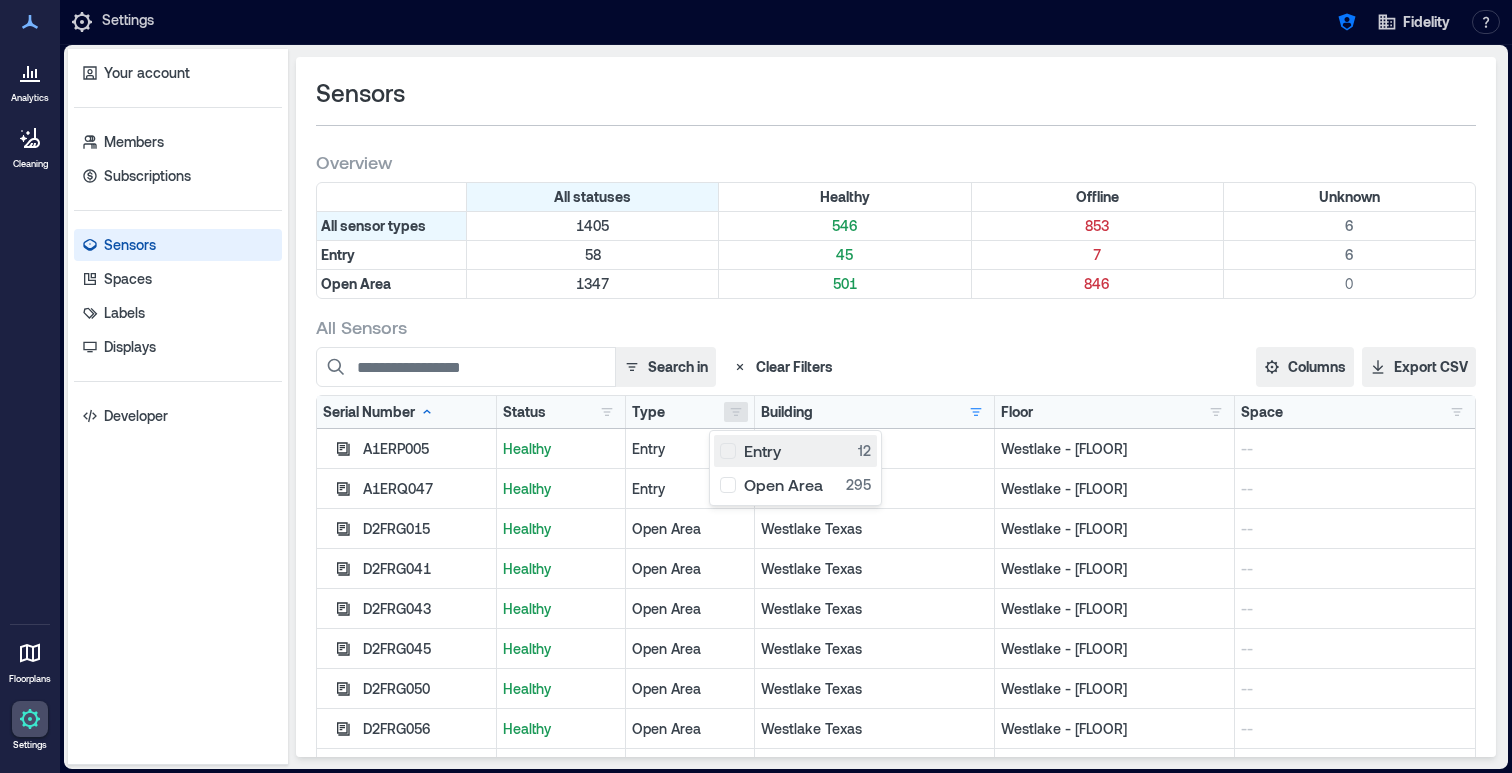 click on "Entry 12" at bounding box center [795, 451] 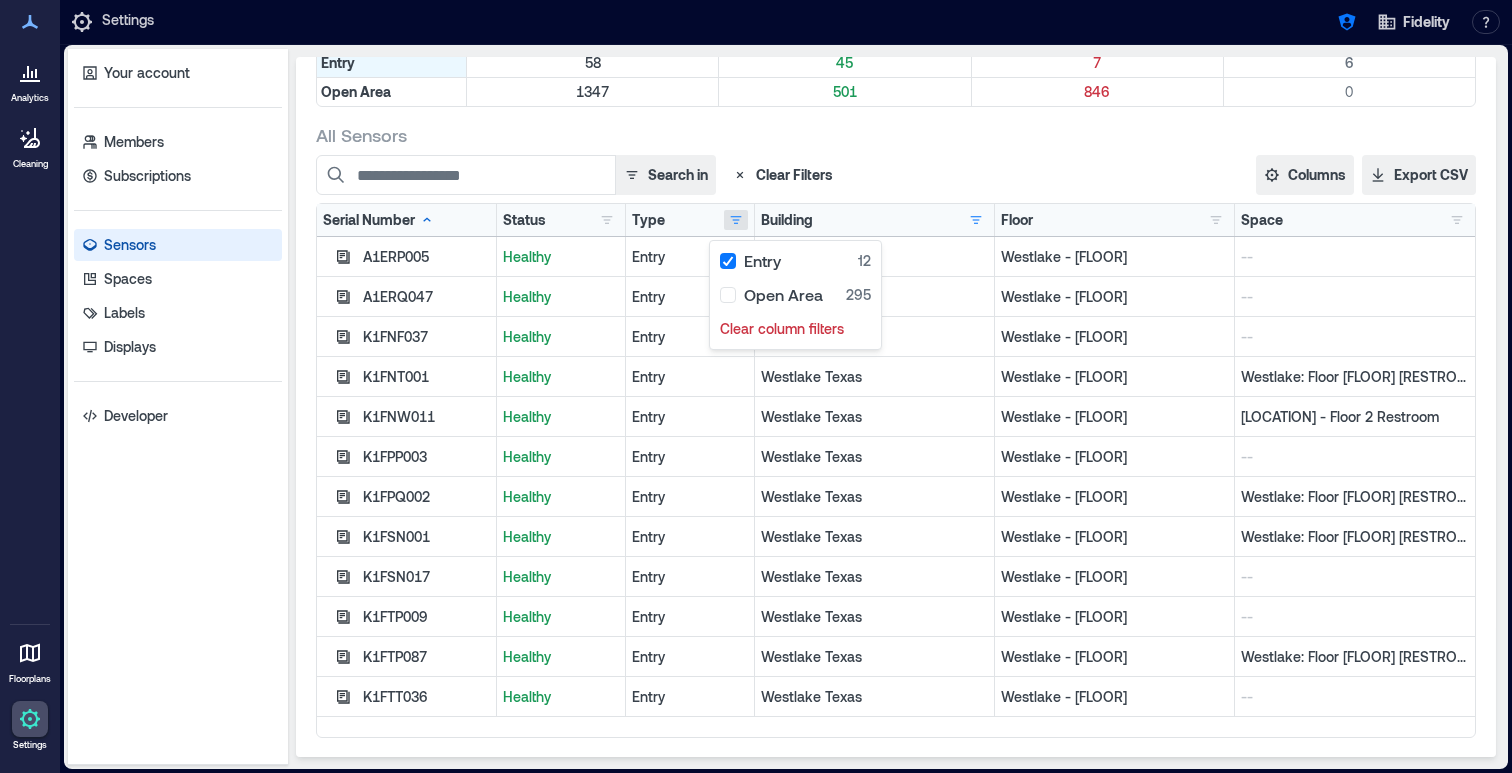 scroll, scrollTop: 193, scrollLeft: 0, axis: vertical 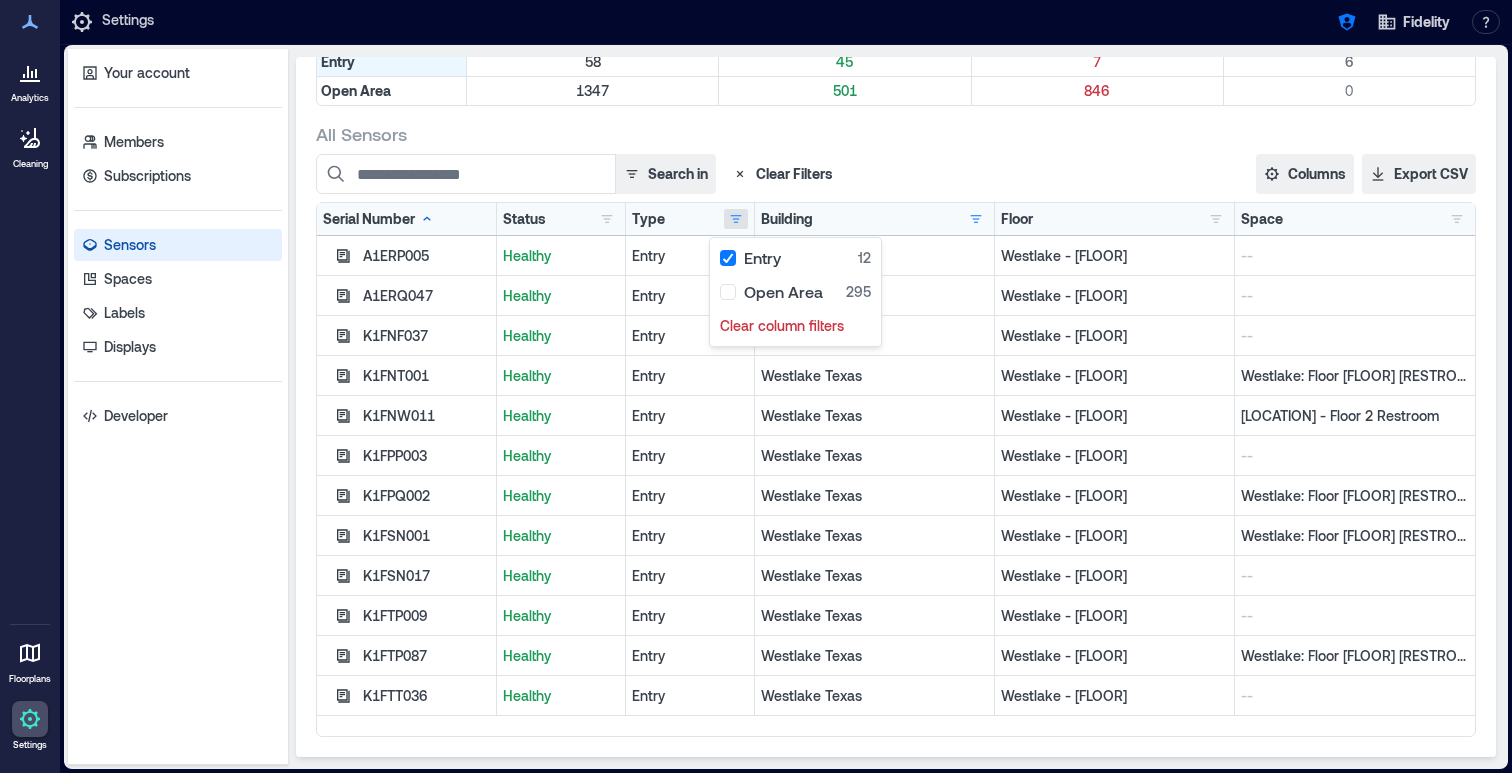 click on "Search in Clear Filters" at bounding box center [716, 174] 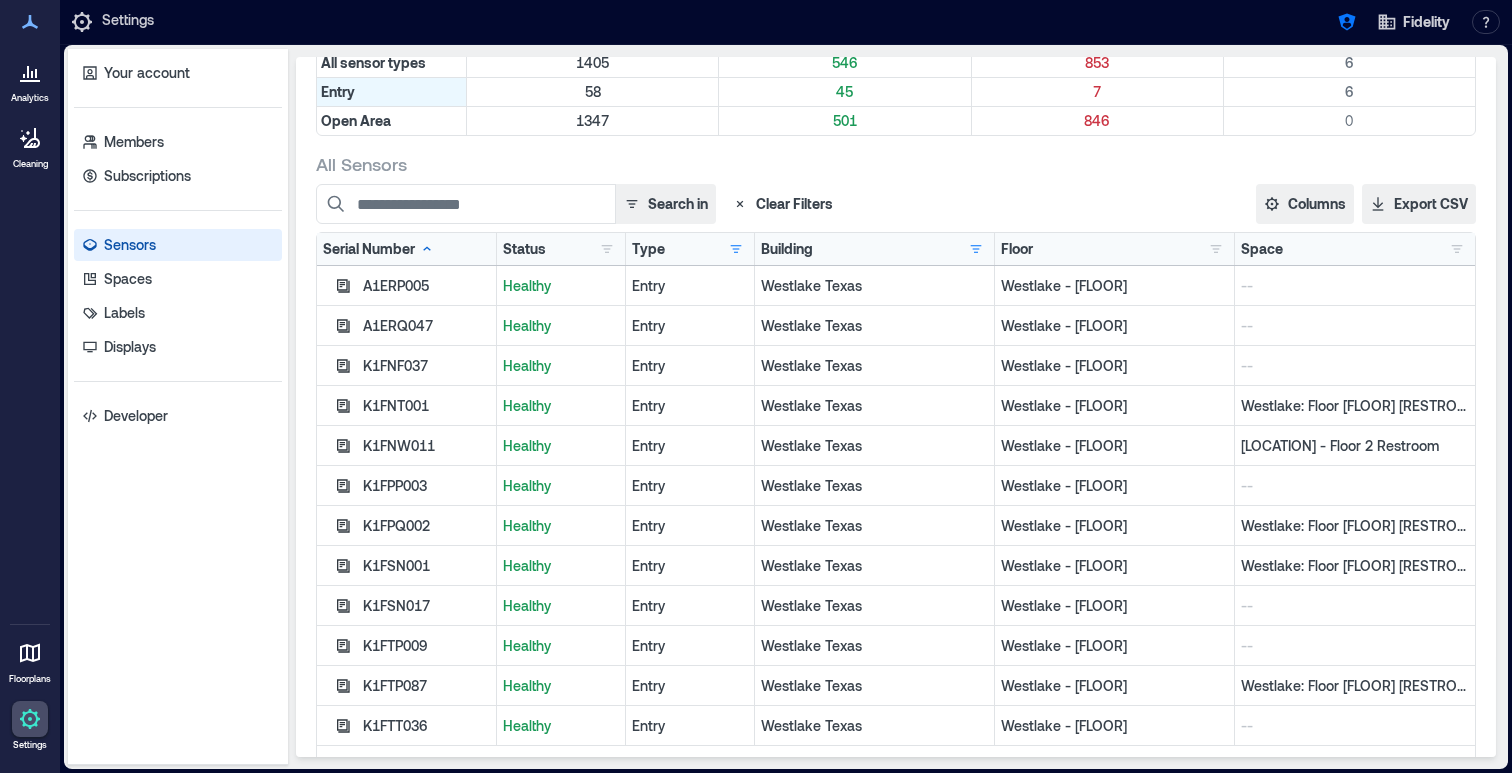 scroll, scrollTop: 193, scrollLeft: 0, axis: vertical 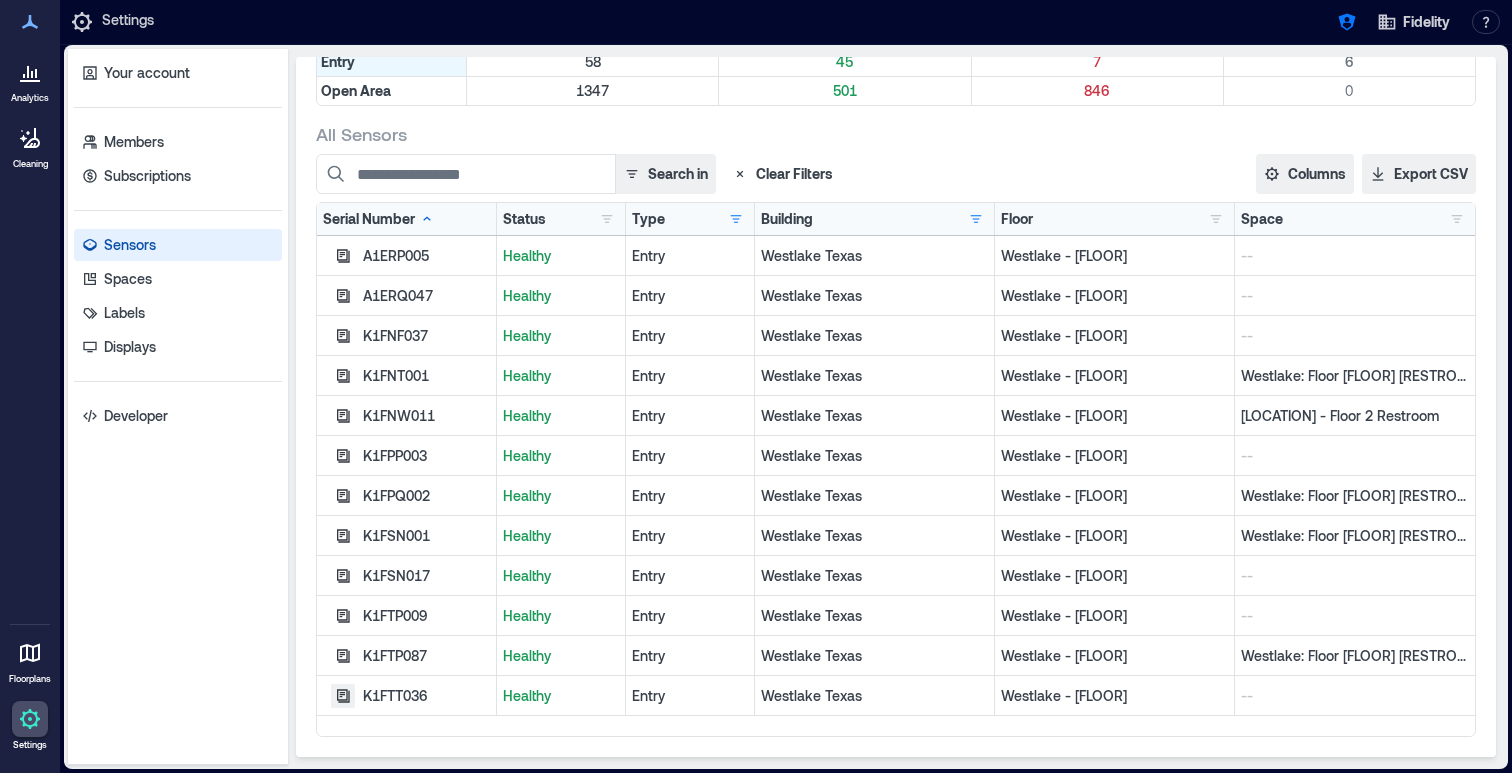 click 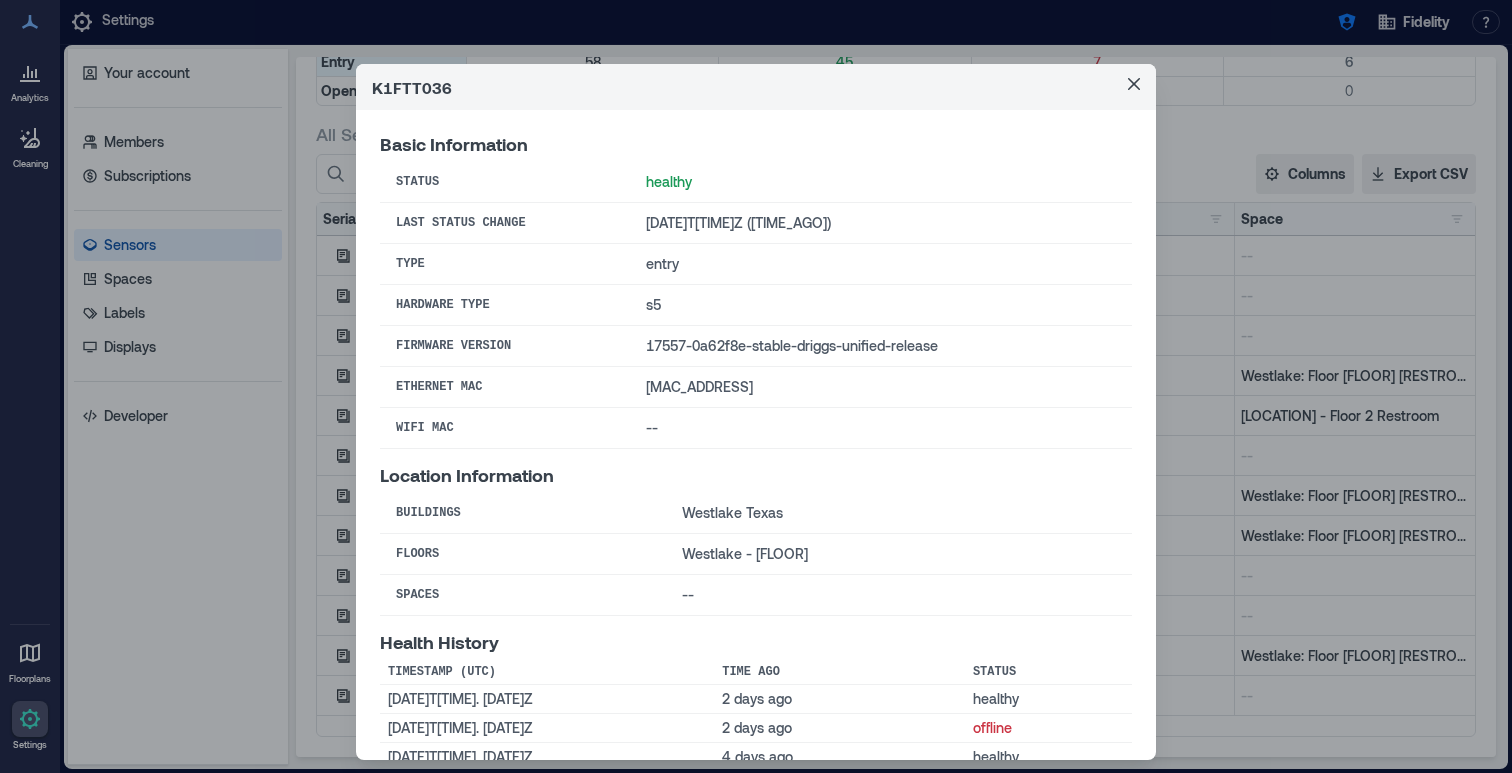 click on "[ID] Basic Information Status healthy Last Status Change [DATE]T[TIME]Z ([TIME_AGO]) Type entry Hardware Type s5 Firmware Version [VERSION] Ethernet MAC [MAC_ADDRESS] WiFi MAC -- Location Information Buildings Westlake Texas Floors Westlake - [FLOOR] Spaces -- Health History Timestamp (UTC) Time Ago Status [DATE]T[TIME]Z [TIME_AGO] healthy [DATE]T[TIME]Z [TIME_AGO] offline [DATE]T[TIME]Z [TIME_AGO] healthy [DATE]T[TIME]Z [TIME_AGO] offline" at bounding box center (756, 386) 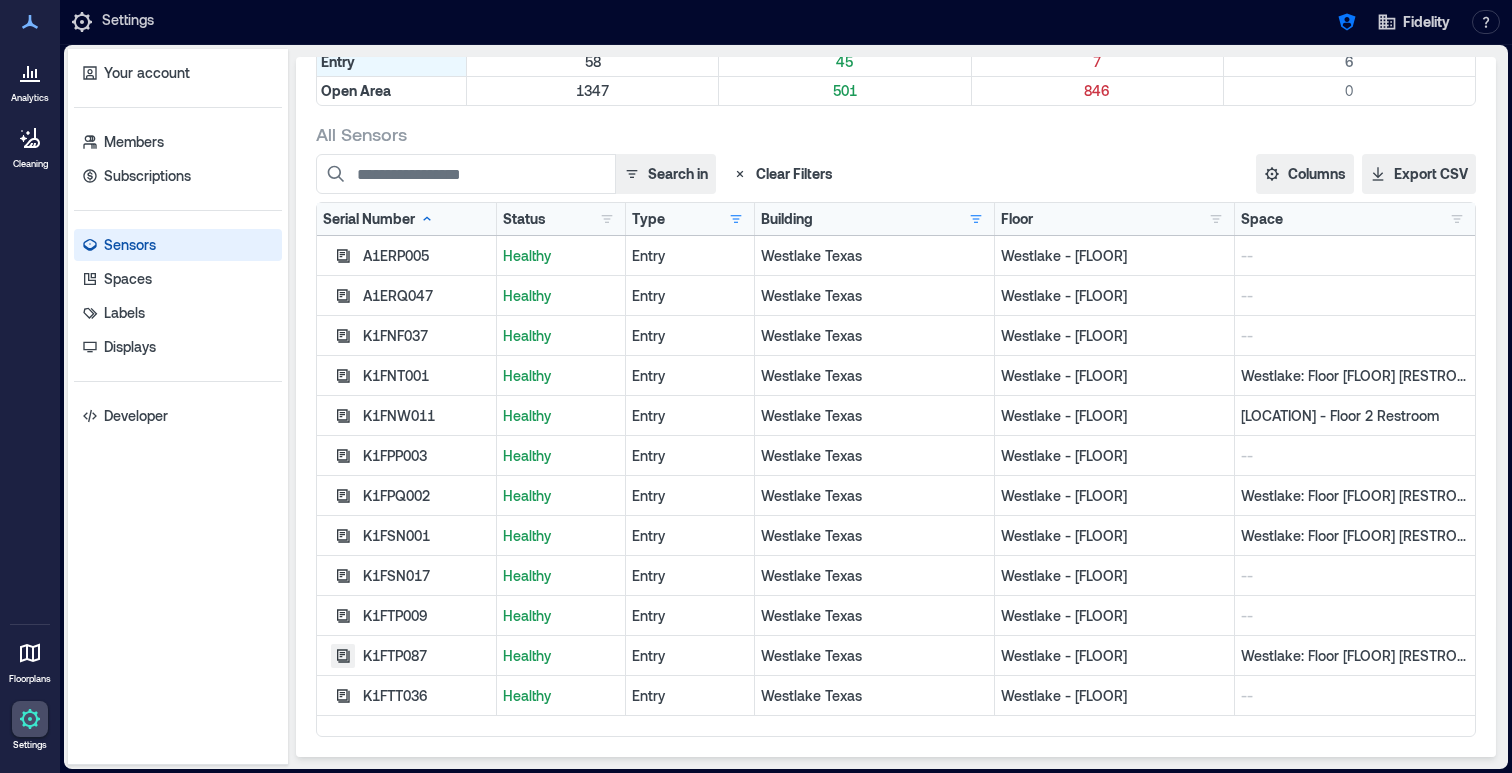 click 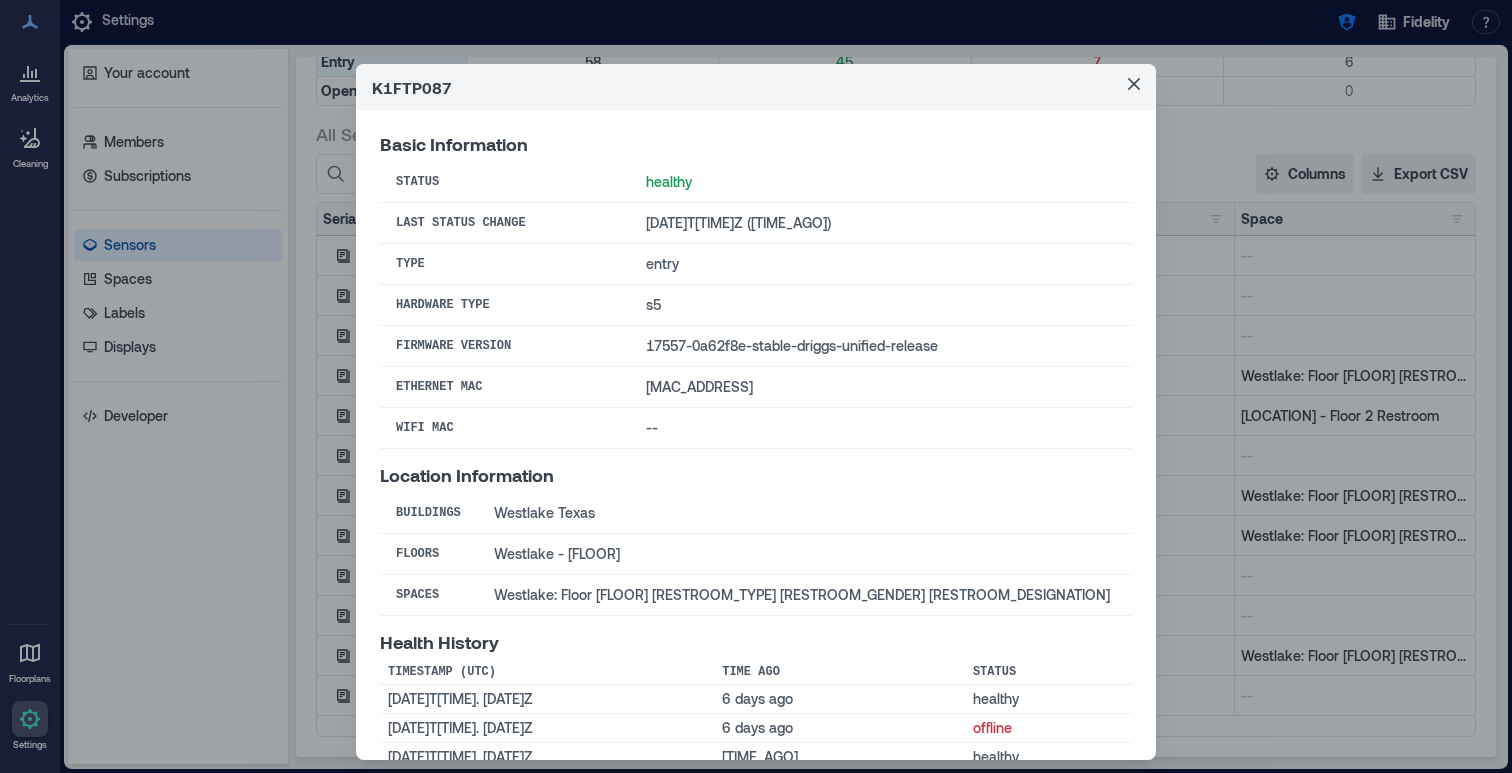 click on "[ID] Basic Information Status healthy Last Status Change [DATE]T[TIME]Z ([TIME_AGO]) Type entry Hardware Type s5 Firmware Version [VERSION] Ethernet MAC [MAC_ADDRESS] WiFi MAC -- Location Information Buildings Westlake Texas Floors Westlake - [FLOOR] Spaces Westlake: Floor [FLOOR] [RESTROOM_TYPE] [RESTROOM_GENDER] Health History Timestamp (UTC) Time Ago Status [DATE]T[TIME]Z [TIME_AGO] healthy [DATE]T[TIME]Z [TIME_AGO] offline [DATE]T[TIME]Z [TIME_AGO] healthy [DATE]T[TIME]Z [TIME_AGO] offline [DATE]T[TIME]Z [TIME_AGO] healthy [DATE]T[TIME]Z [TIME_AGO] offline" at bounding box center (756, 386) 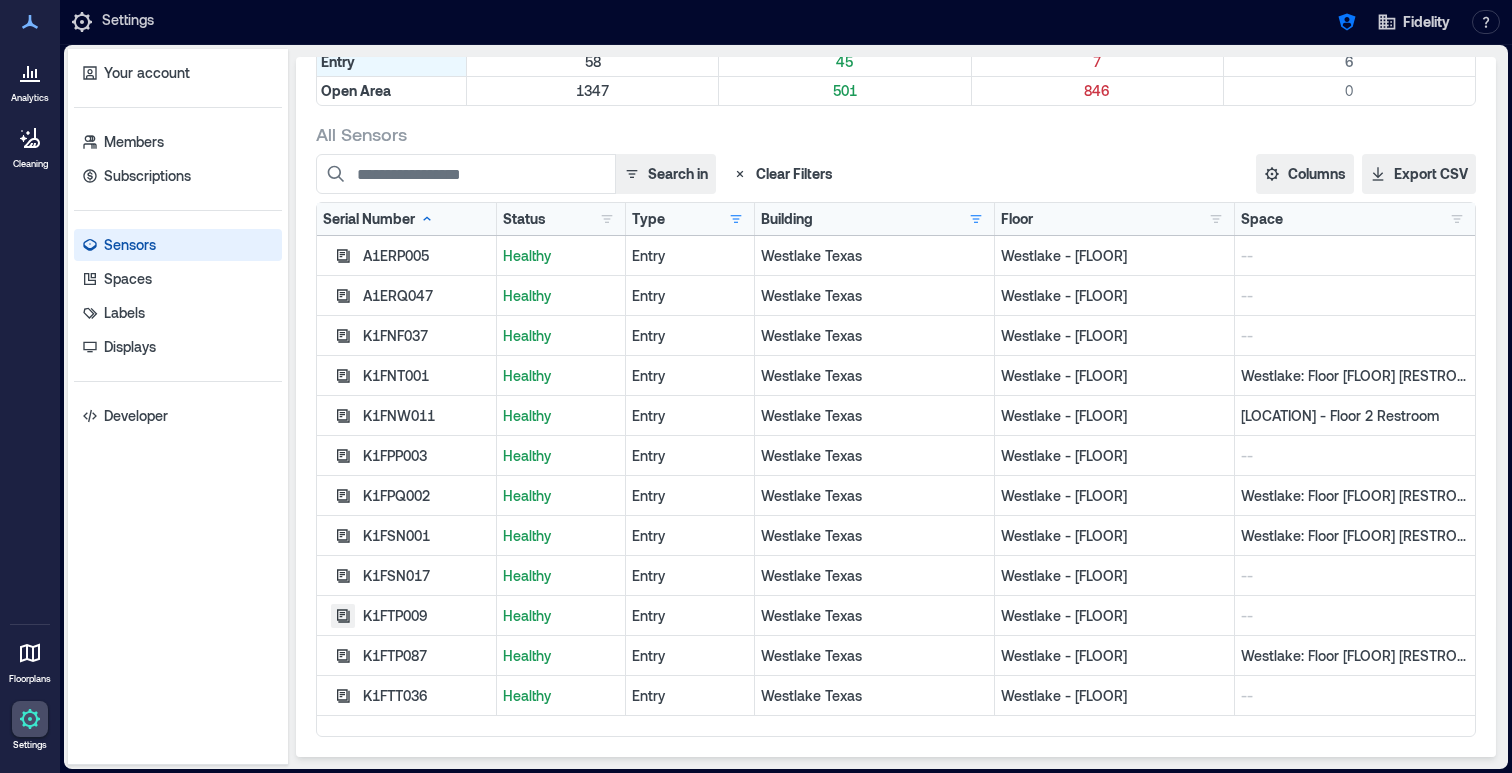 click 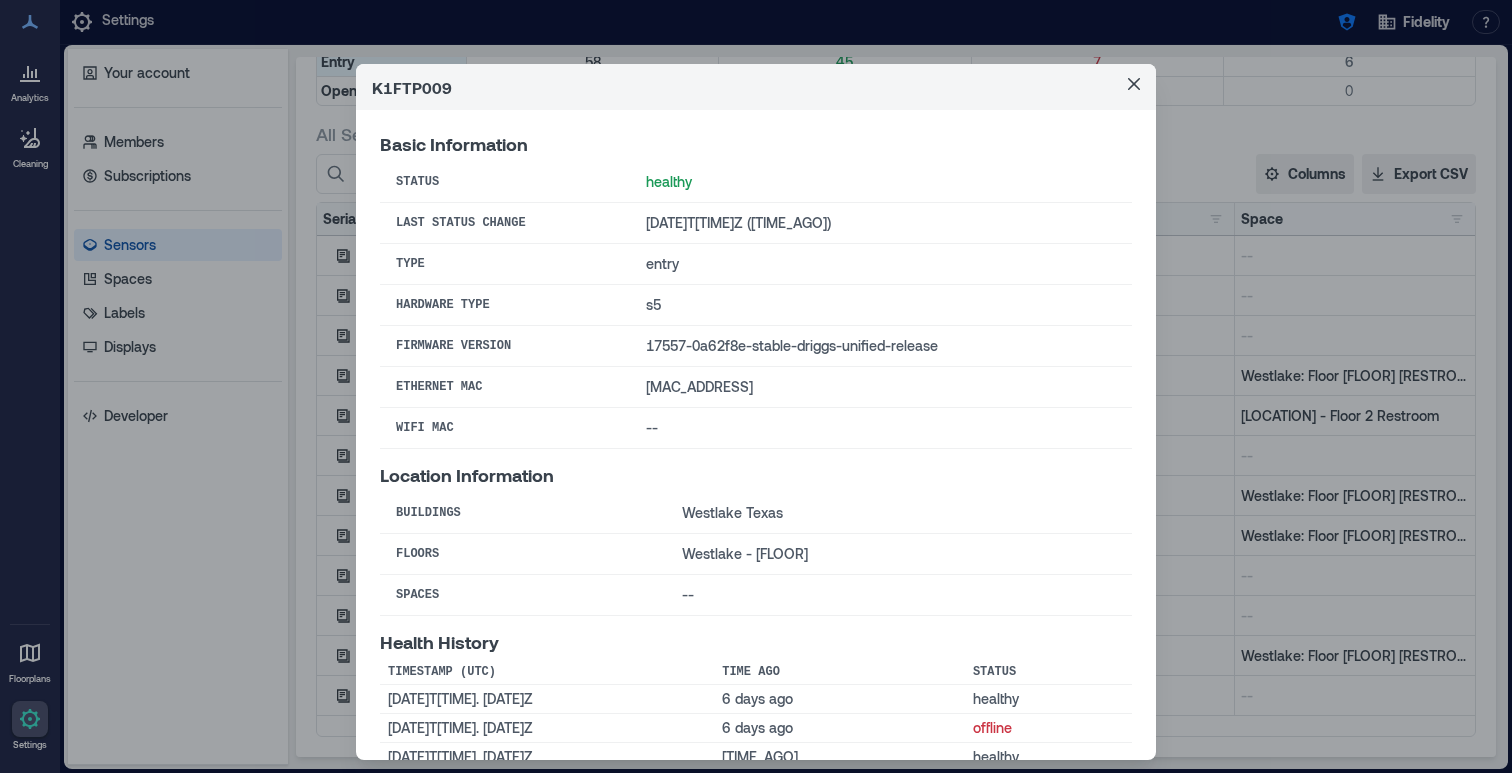 click on "[ID] Basic Information Status healthy Last Status Change [DATE]T[TIME]Z ([TIME_AGO]) Type entry Hardware Type s5 Firmware Version [VERSION] Ethernet MAC [MAC_ADDRESS] WiFi MAC -- Location Information Buildings Westlake Texas Floors Westlake - [FLOOR] Spaces -- Health History Timestamp (UTC) Time Ago Status [DATE]T[TIME]Z [TIME_AGO] healthy [DATE]T[TIME]Z [TIME_AGO] offline [DATE]T[TIME]Z [TIME_AGO] healthy [DATE]T[TIME]Z [TIME_AGO] offline" at bounding box center [756, 386] 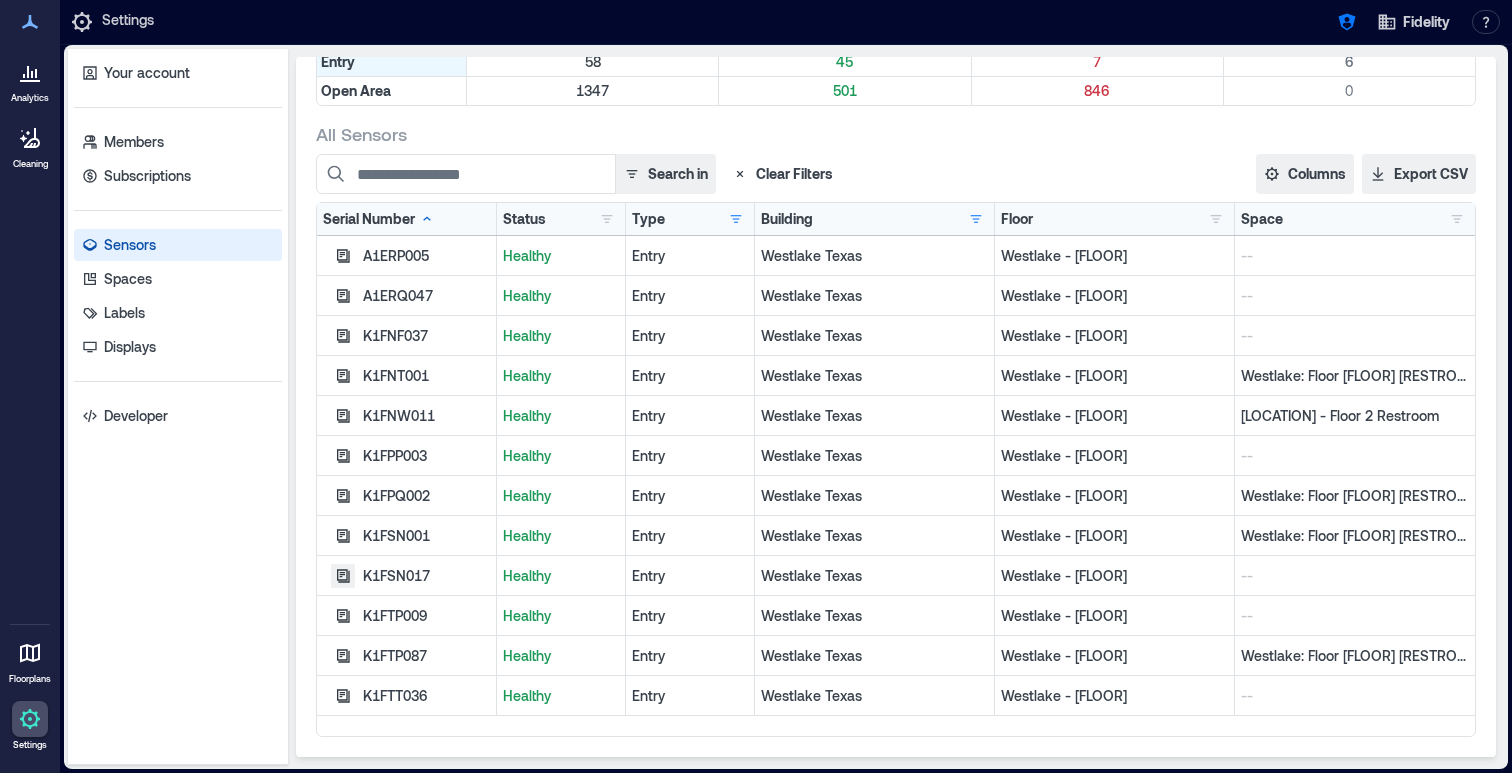 click 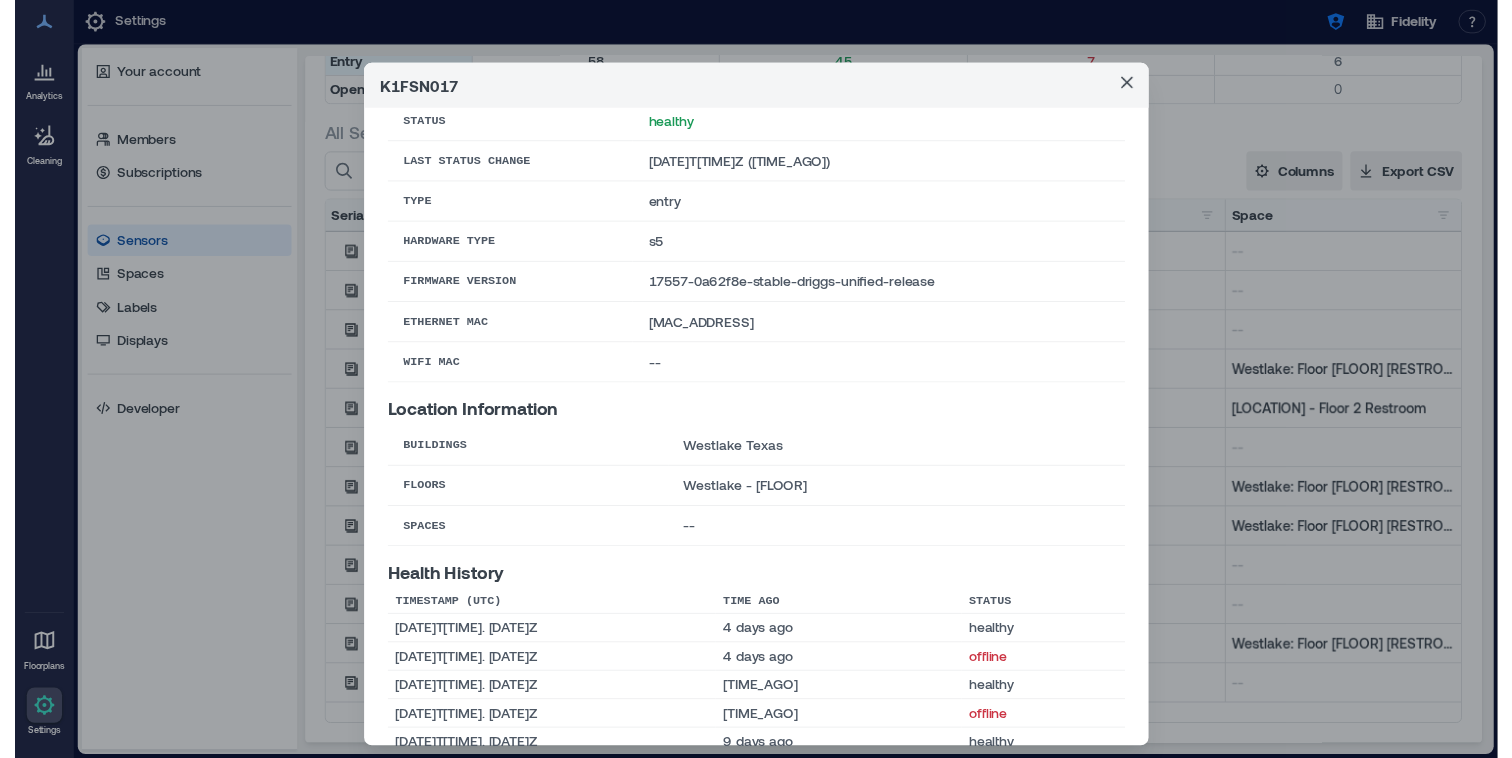 scroll, scrollTop: 59, scrollLeft: 0, axis: vertical 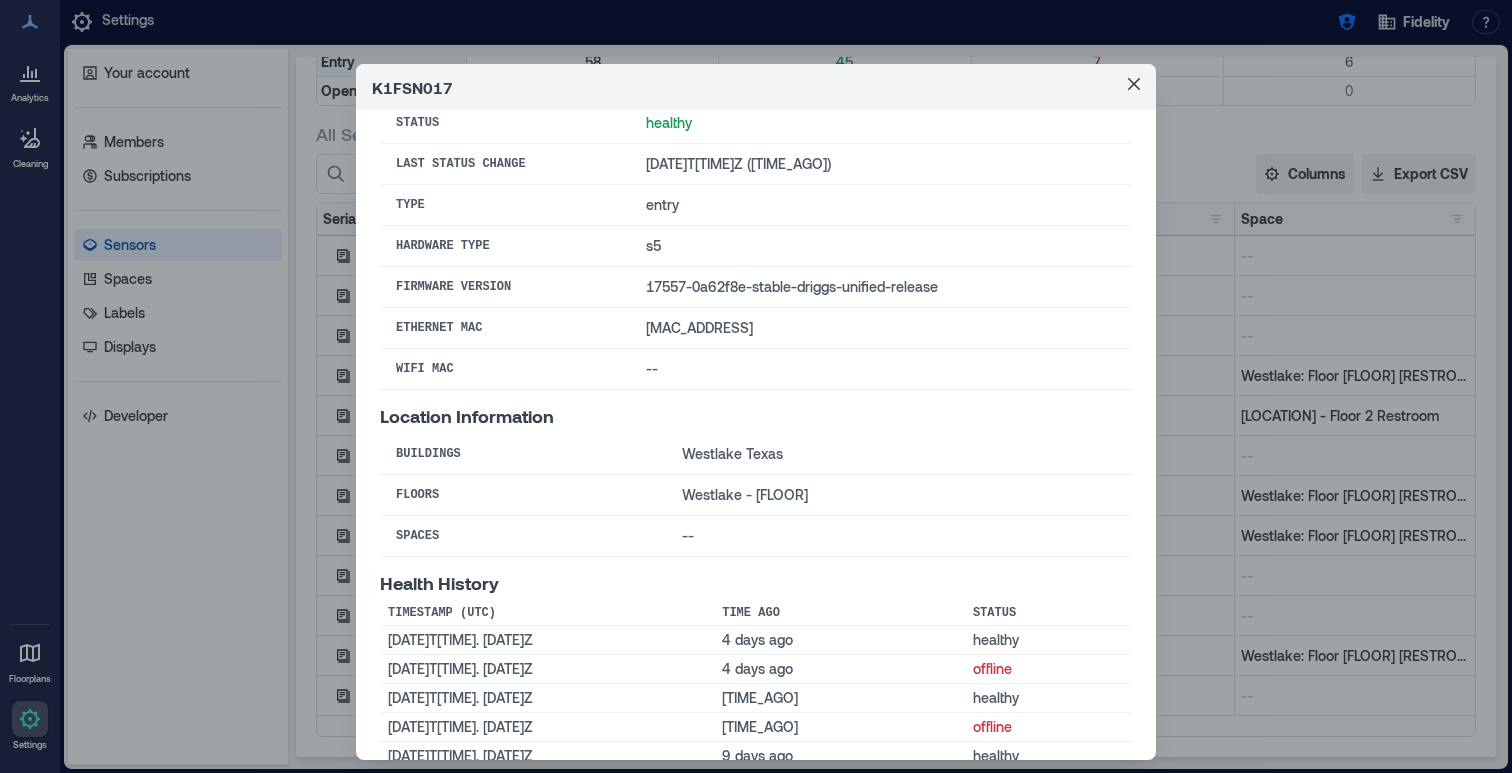 click on "[ID] Basic Information Status healthy Last Status Change [DATE]T[TIME]Z ([TIME_AGO]) Type entry Hardware Type s5 Firmware Version [VERSION] Ethernet MAC [MAC_ADDRESS] WiFi MAC -- Location Information Buildings Westlake Texas Floors Westlake - [FLOOR] Spaces -- Health History Timestamp (UTC) Time Ago Status [DATE]T[TIME]Z [TIME_AGO] healthy [DATE]T[TIME]Z [TIME_AGO] offline [DATE]T[TIME]Z [TIME_AGO] healthy [DATE]T[TIME]Z [TIME_AGO] offline [DATE]T[TIME]Z [TIME_AGO] healthy [DATE]T[TIME]Z [TIME_AGO] offline" at bounding box center (756, 386) 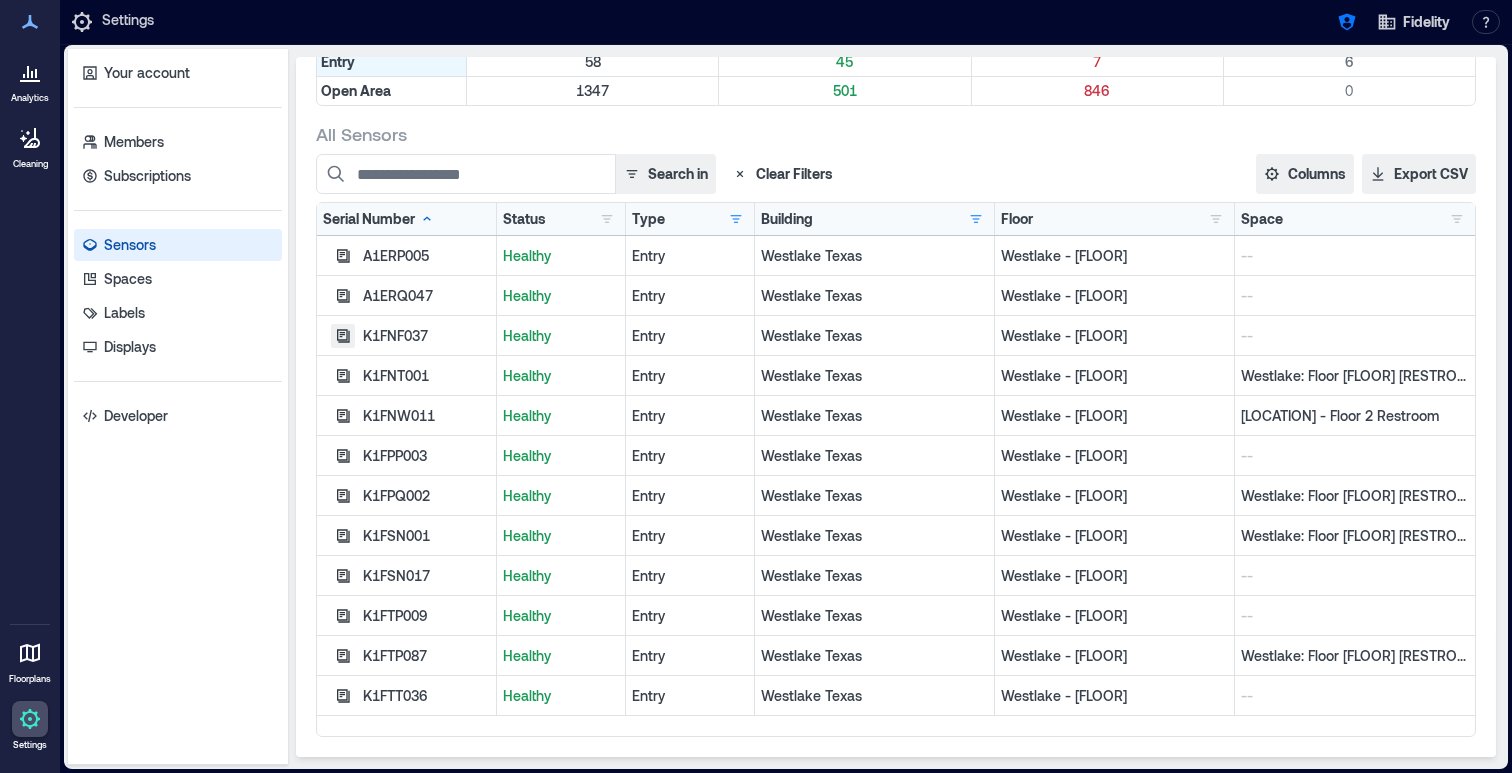 click 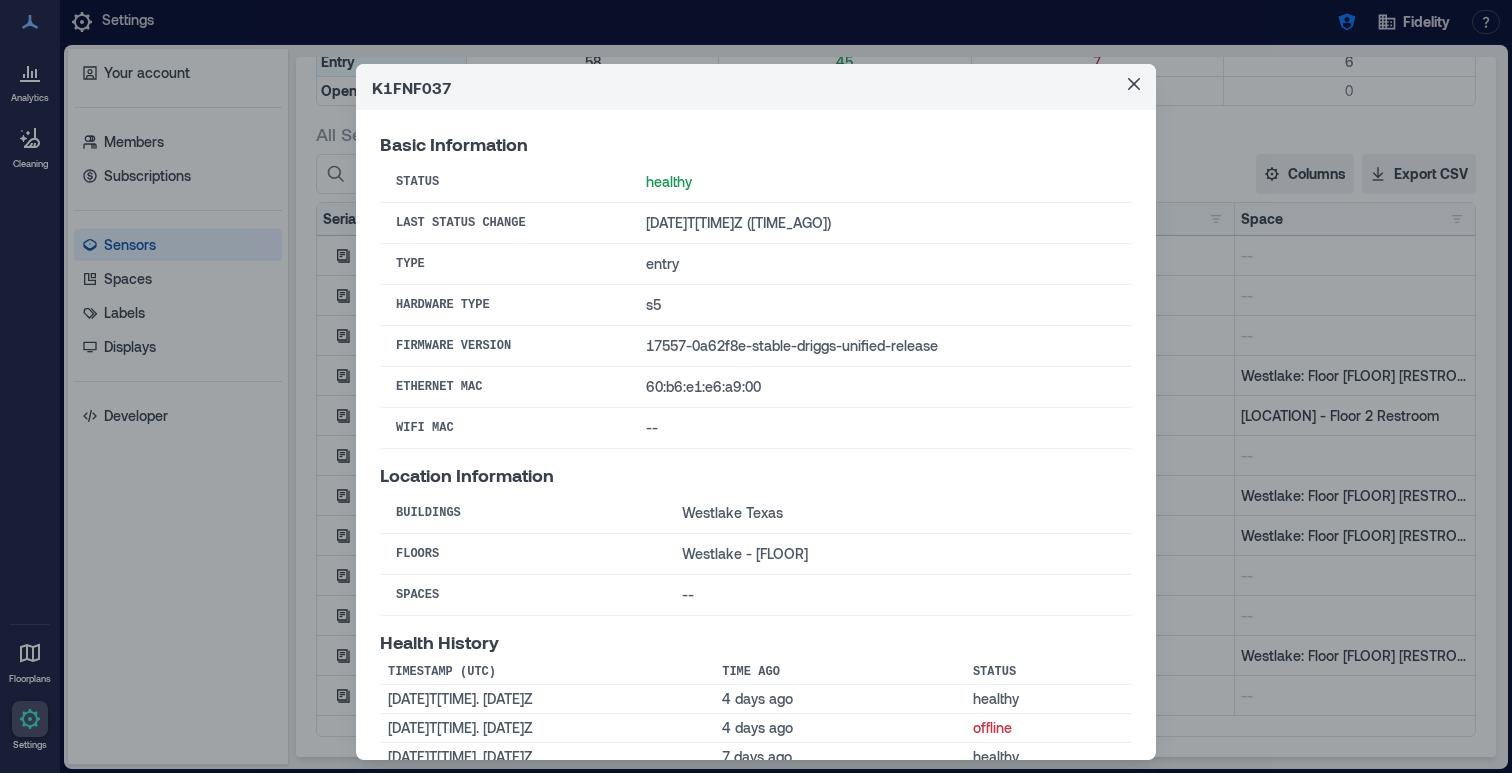 click on "[ID] Basic Information Status healthy Last Status Change [DATE]T[TIME]Z ([TIME_AGO]) Type entry Hardware Type s5 Firmware Version [VERSION] Ethernet MAC [MAC_ADDRESS] WiFi MAC -- Location Information Buildings Westlake Texas Floors Westlake - [FLOOR] Spaces -- Health History Timestamp (UTC) Time Ago Status [DATE]T[TIME]Z [TIME_AGO] healthy [DATE]T[TIME]Z [TIME_AGO] offline [DATE]T[TIME]Z [TIME_AGO] healthy [DATE]T[TIME]Z [TIME_AGO] offline" at bounding box center [756, 386] 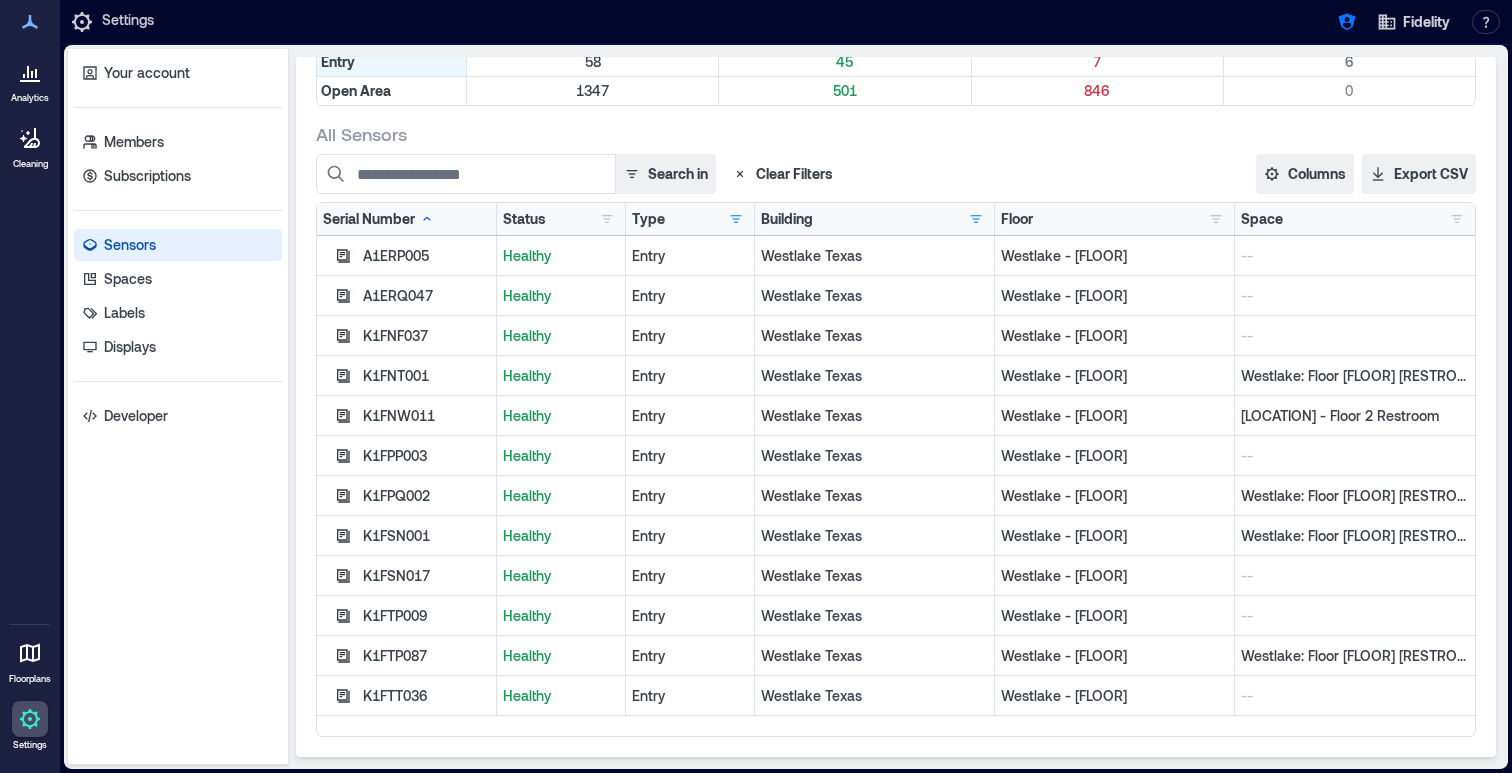 click 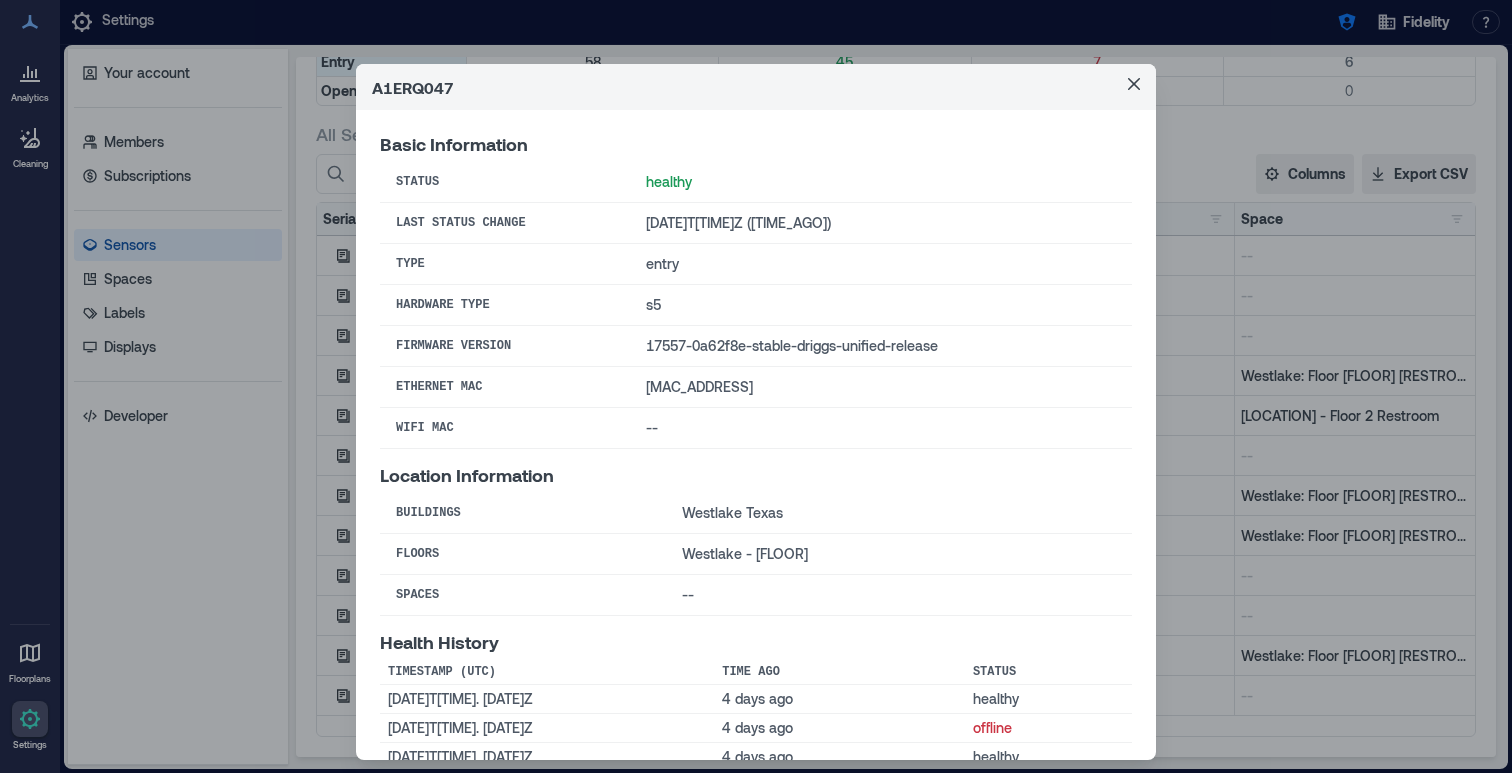 click on "[ID] Basic Information Status healthy Last Status Change [DATE]T[TIME]Z ([TIME_AGO]) Type entry Hardware Type s5 Firmware Version [VERSION] Ethernet MAC [MAC_ADDRESS] WiFi MAC -- Location Information Buildings Westlake Texas Floors Westlake - [FLOOR] Spaces -- Health History Timestamp (UTC) Time Ago Status [DATE]T[TIME]Z [TIME_AGO] healthy [DATE]T[TIME]Z [TIME_AGO] offline [DATE]T[TIME]Z [TIME_AGO] healthy [DATE]T[TIME]Z [TIME_AGO] offline [DATE]T[TIME]Z [TIME_AGO] healthy [DATE]T[TIME]Z [TIME_AGO] offline [DATE]T[TIME]Z [TIME_AGO] healthy [DATE]T[TIME]Z [TIME_AGO] offline [DATE]T[TIME]Z [TIME_AGO] healthy [DATE]T[TIME]Z [TIME_AGO] offline" at bounding box center [756, 386] 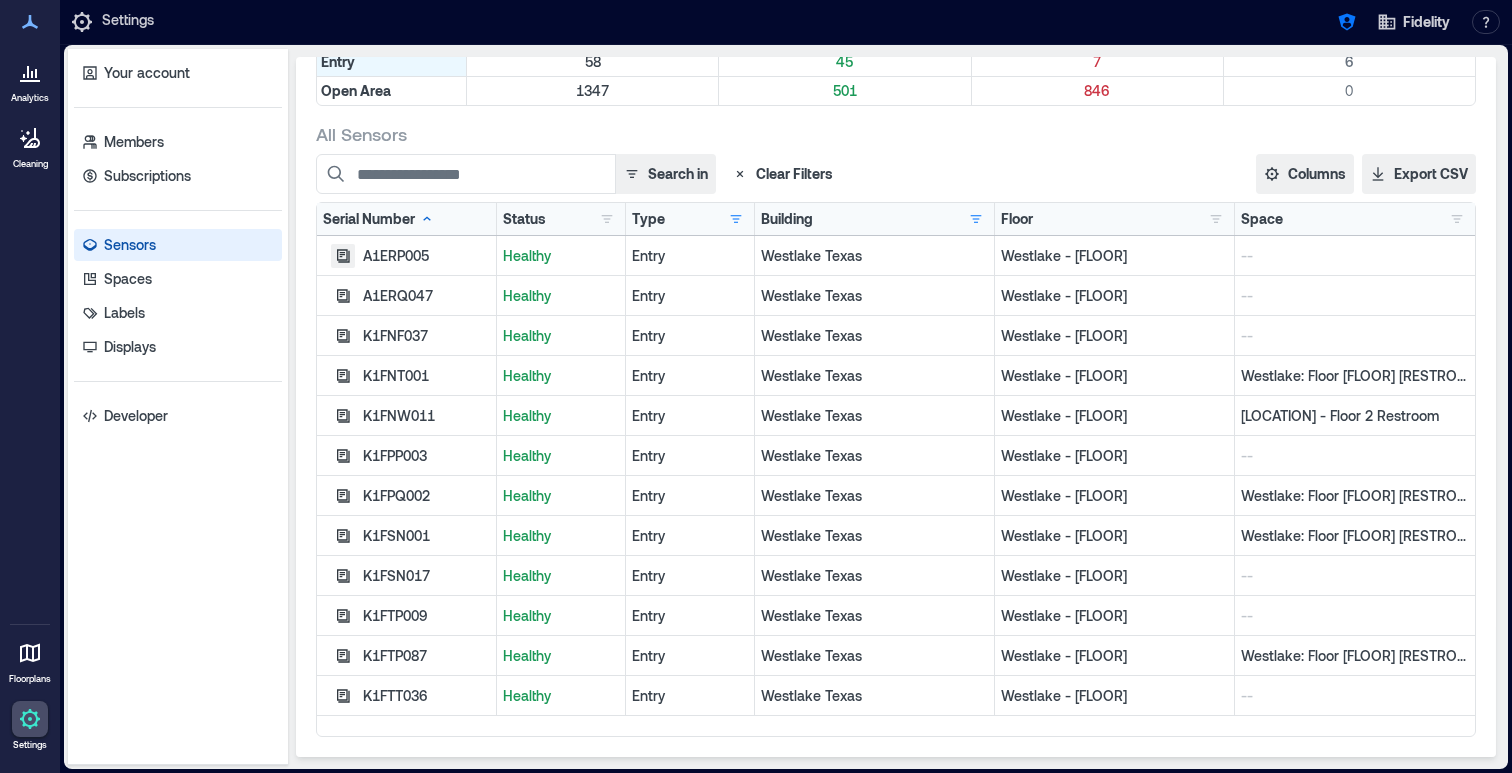 click 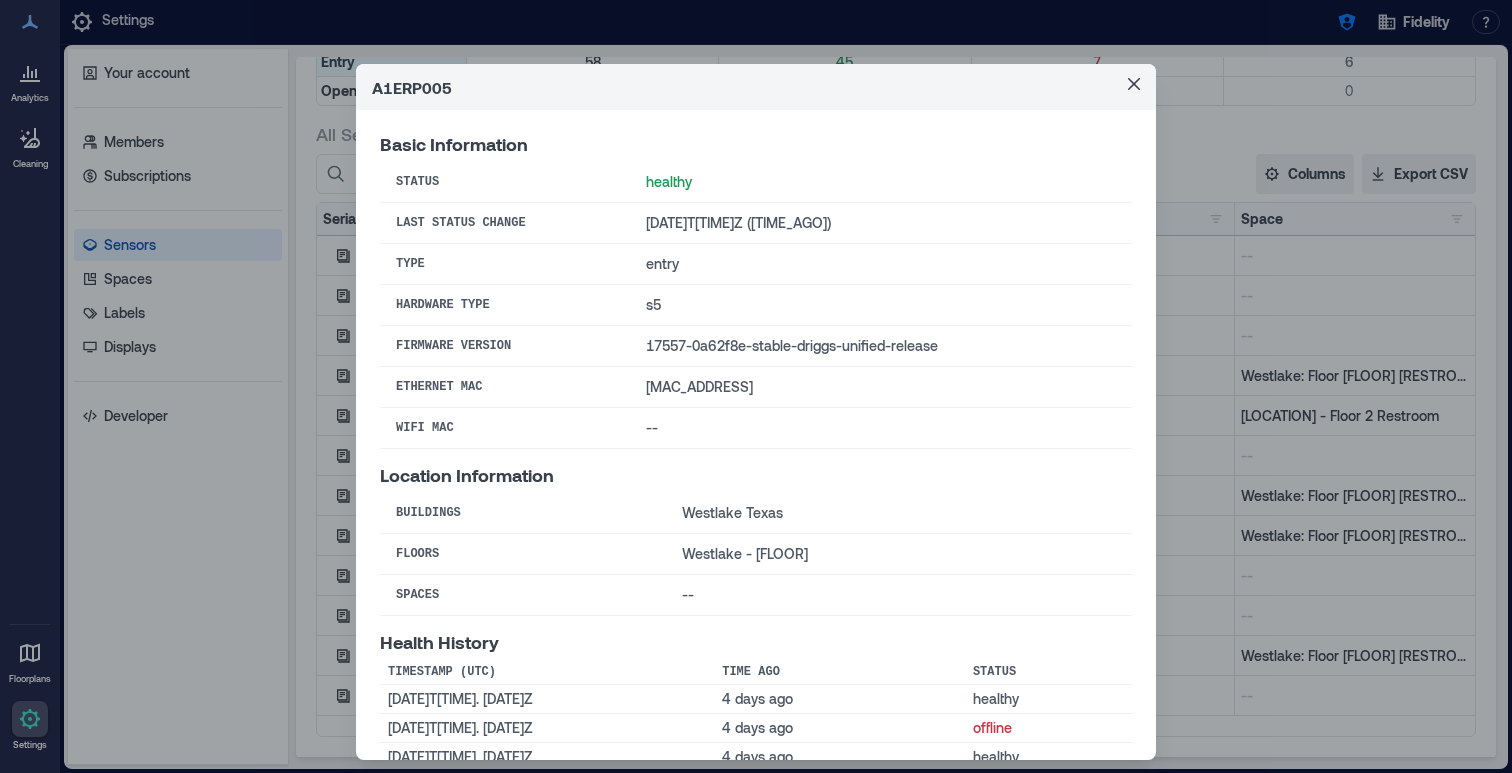 click on "[ID] Basic Information Status healthy Last Status Change [DATE]T[TIME]Z ([TIME_AGO]) Type entry Hardware Type s5 Firmware Version [VERSION] Ethernet MAC [MAC_ADDRESS] WiFi MAC -- Location Information Buildings Westlake Texas Floors Westlake - [FLOOR] Spaces -- Health History Timestamp (UTC) Time Ago Status [DATE]T[TIME]Z [TIME_AGO] healthy [DATE]T[TIME]Z [TIME_AGO] offline [DATE]T[TIME]Z [TIME_AGO] healthy [DATE]T[TIME]Z [TIME_AGO] offline" at bounding box center [756, 386] 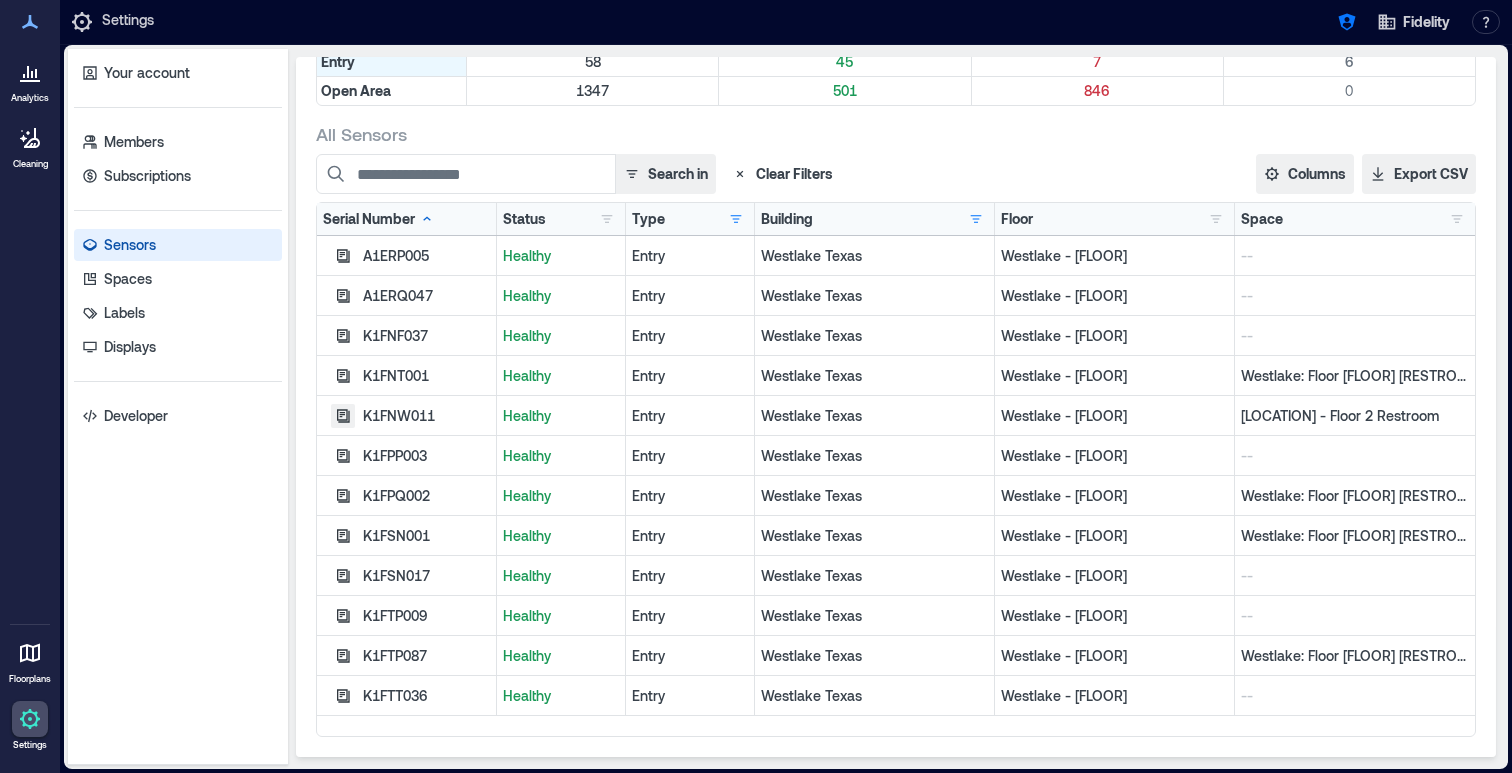 click 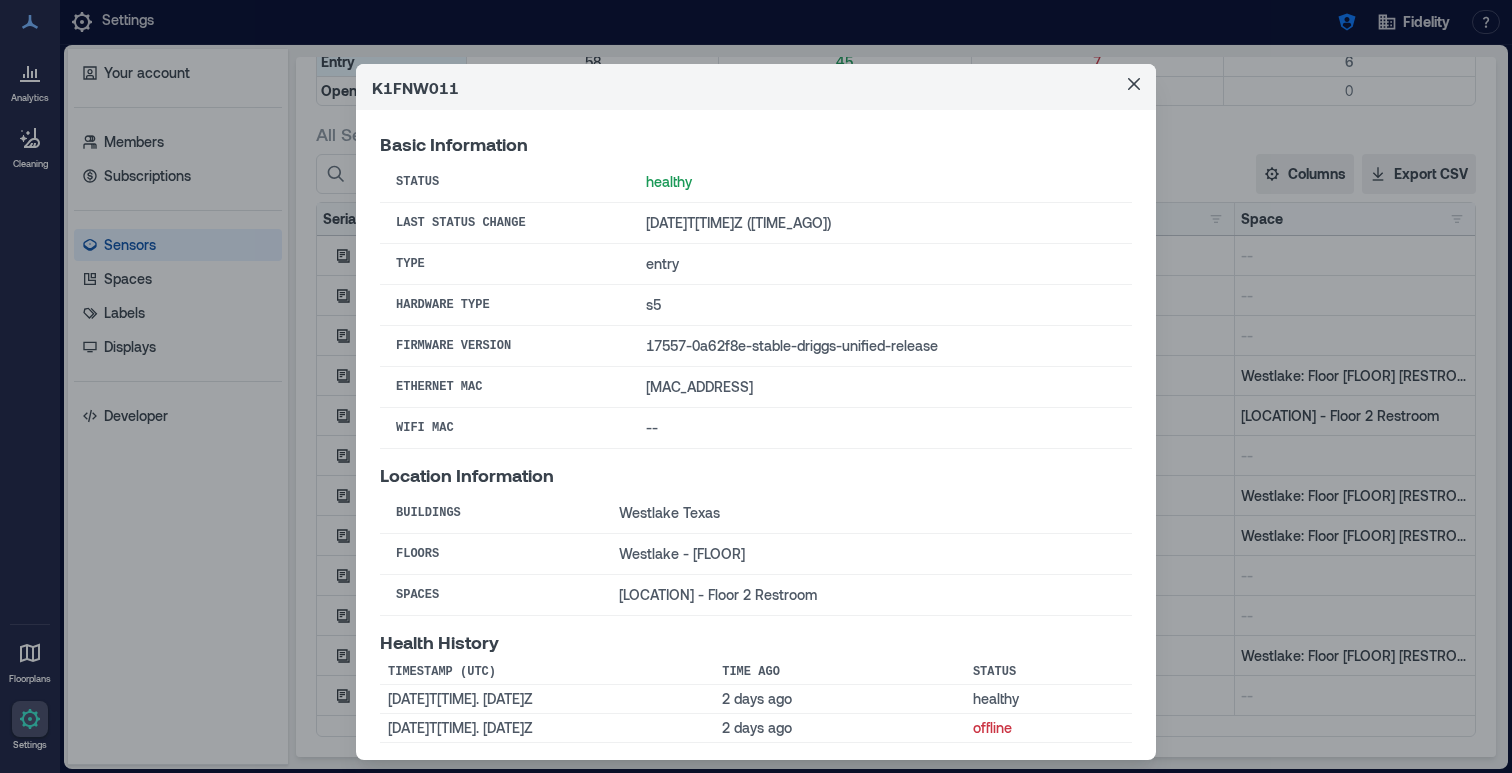 click on "[ID] Basic Information Status healthy Last Status Change [DATE]T[TIME]Z ([TIME_AGO]) Type entry Hardware Type s5 Firmware Version [VERSION] Ethernet MAC [MAC_ADDRESS] WiFi MAC -- Location Information Buildings Westlake Texas Floors Westlake - [FLOOR] Spaces Westlake: Floor [FLOOR] [RESTROOM_TYPE] Health History Timestamp (UTC) Time Ago Status [DATE]T[TIME]Z [TIME_AGO] healthy [DATE]T[TIME]Z [TIME_AGO] offline" at bounding box center (756, 386) 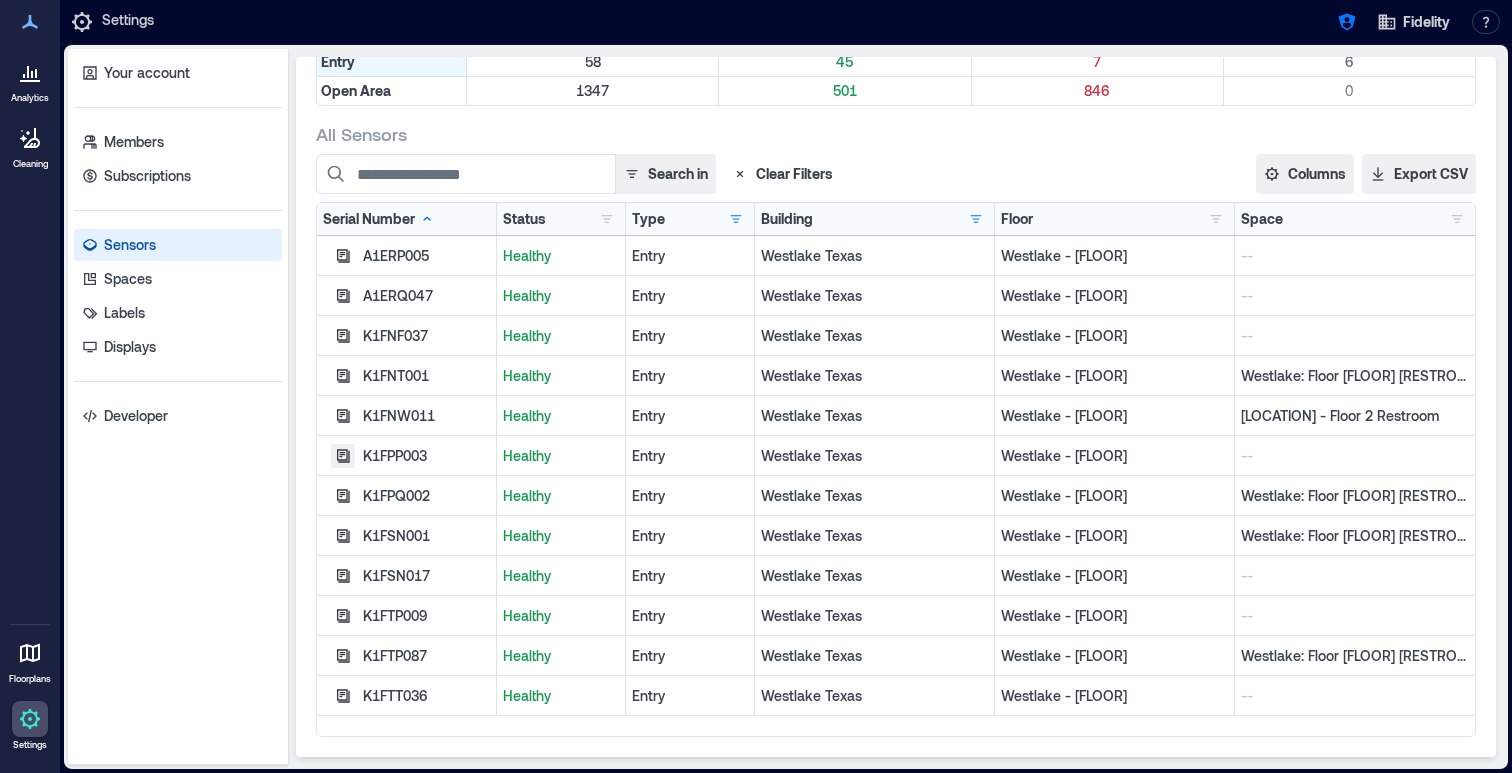 click 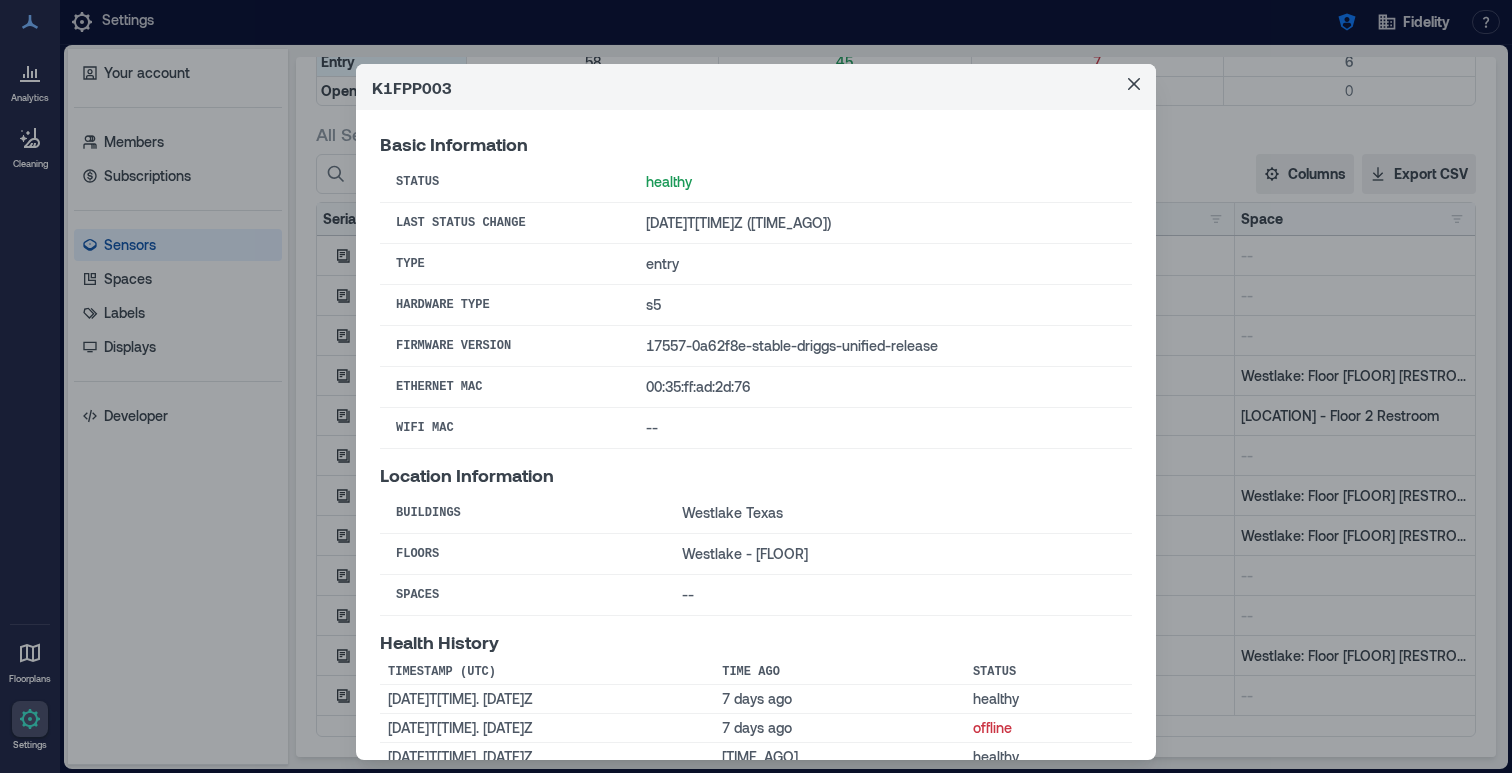 click on "[ID] Basic Information Status healthy Last Status Change [DATE]T[TIME]Z ([TIME_AGO]) Type entry Hardware Type s5 Firmware Version [VERSION] Ethernet MAC [MAC_ADDRESS] WiFi MAC -- Location Information Buildings Westlake Texas Floors Westlake - [FLOOR] Spaces -- Health History Timestamp (UTC) Time Ago Status [DATE]T[TIME]Z [TIME_AGO] healthy [DATE]T[TIME]Z [TIME_AGO] offline [DATE]T[TIME]Z [TIME_AGO] healthy [DATE]T[TIME]Z [TIME_AGO] offline" at bounding box center (756, 386) 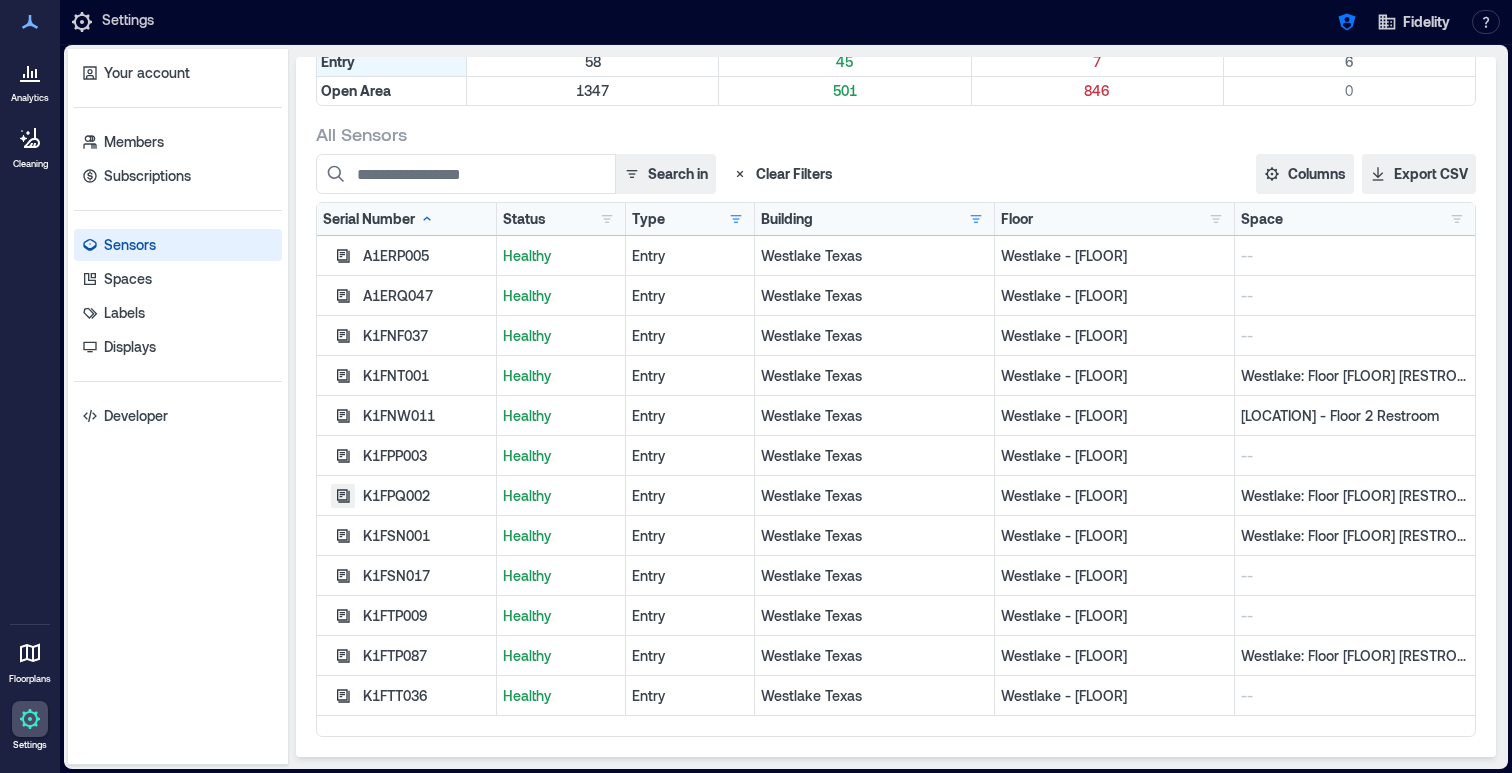 click 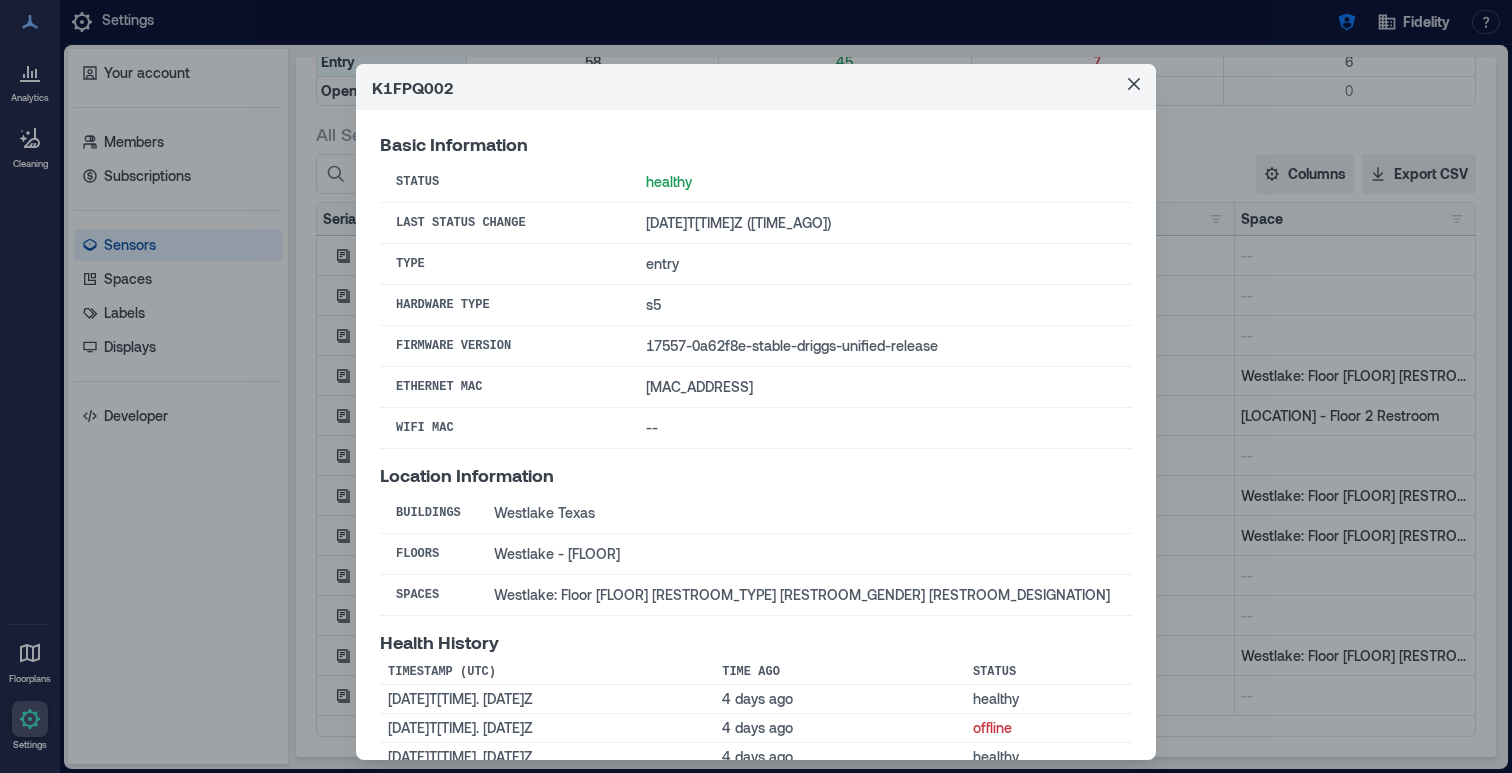 click on "[ID] Basic Information Status healthy Last Status Change [DATE]T[TIME]Z ([TIME_AGO]) Type entry Hardware Type s5 Firmware Version [VERSION] Ethernet MAC [MAC_ADDRESS] WiFi MAC -- Location Information Buildings Westlake Texas Floors Westlake - [FLOOR] Spaces Westlake: Floor [FLOOR] [RESTROOM_TYPE] [RESTROOM_GENDER] [RESTROOM_DESIGNATION] Health History Timestamp (UTC) Time Ago Status [DATE]T[TIME]Z [TIME_AGO] healthy [DATE]T[TIME]Z [TIME_AGO] offline [DATE]T[TIME]Z [TIME_AGO] healthy [DATE]T[TIME]Z [TIME_AGO] offline [DATE]T[TIME]Z [TIME_AGO] healthy [DATE]T[TIME]Z [TIME_AGO] offline" at bounding box center [756, 386] 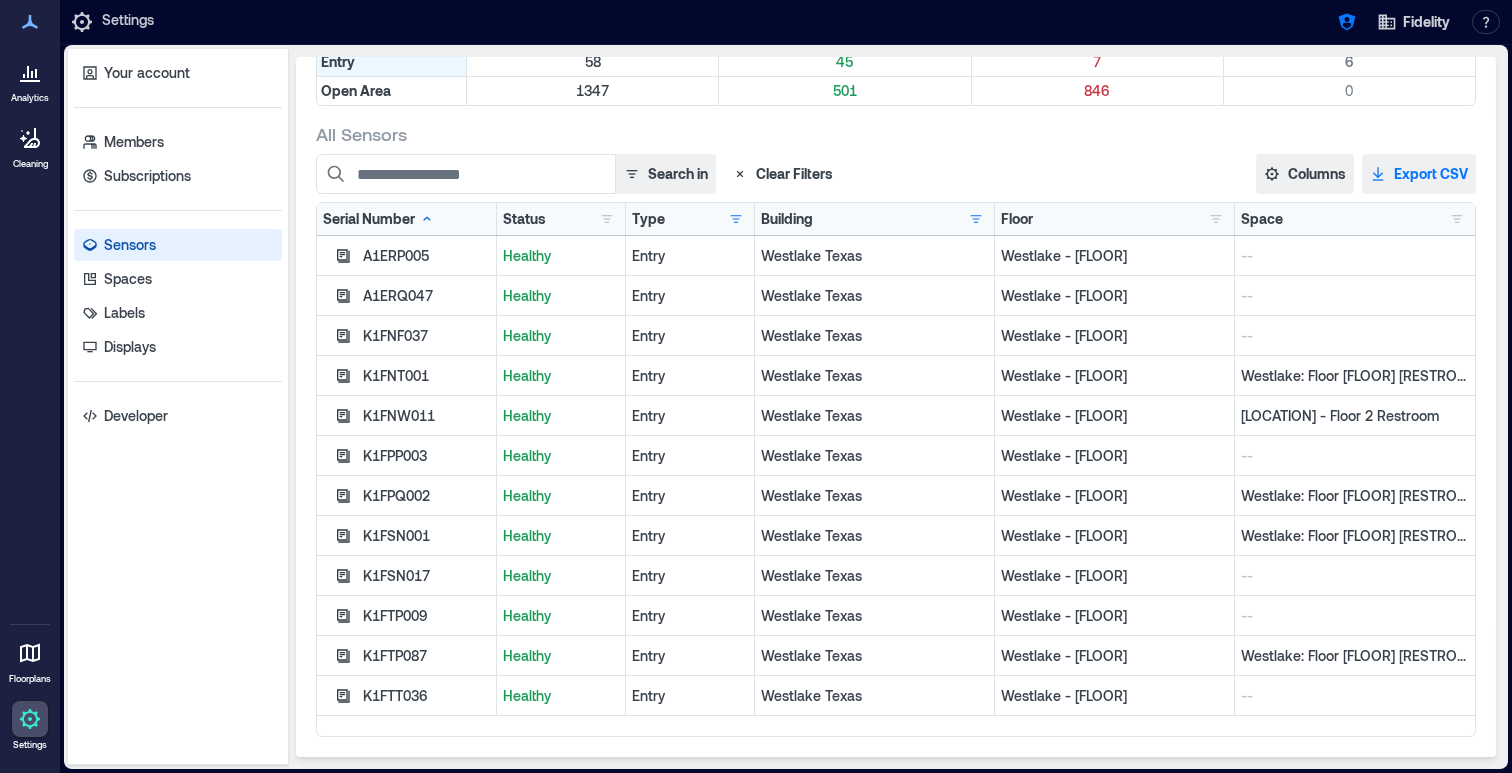 click on "Export CSV" at bounding box center (1419, 174) 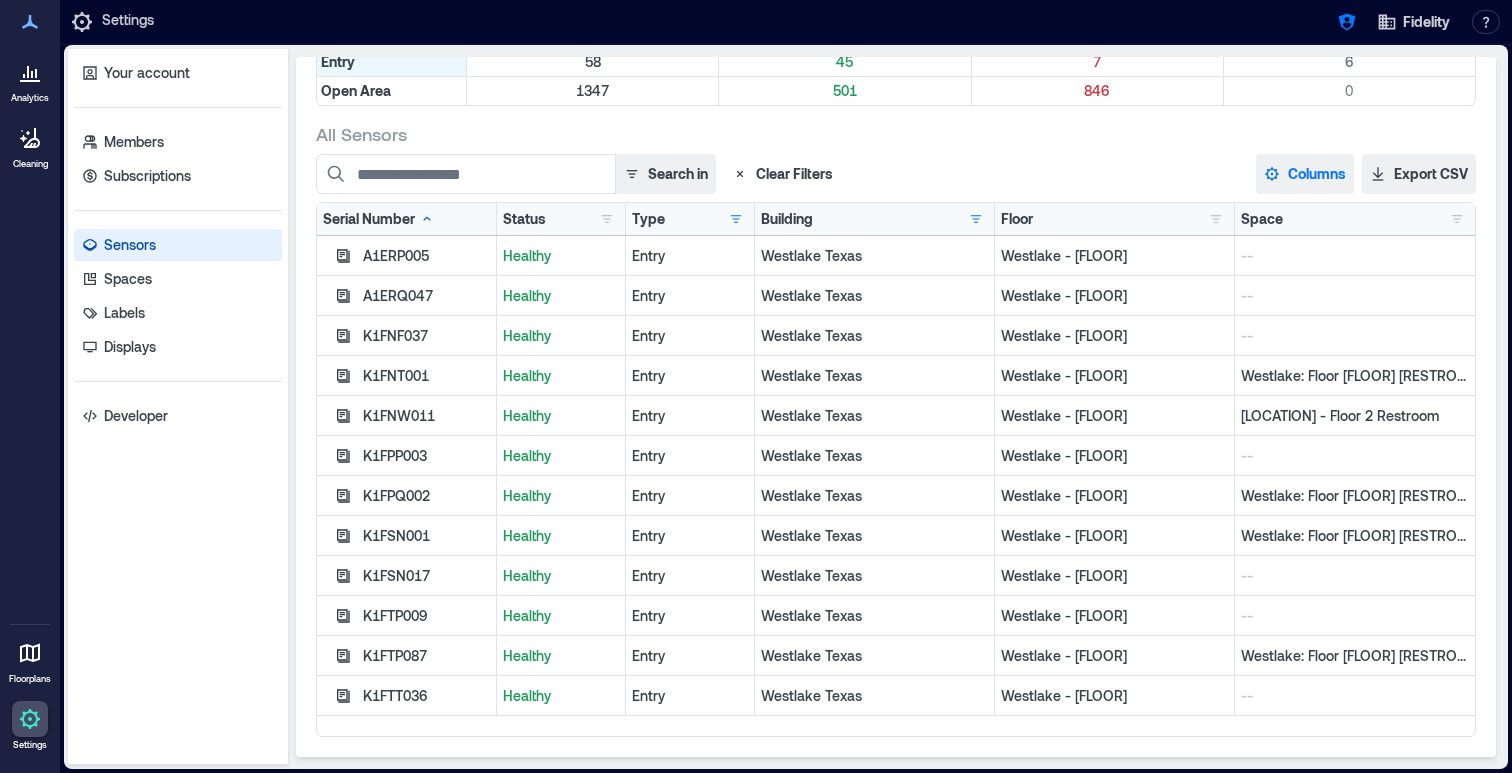 click on "Columns" at bounding box center (1305, 174) 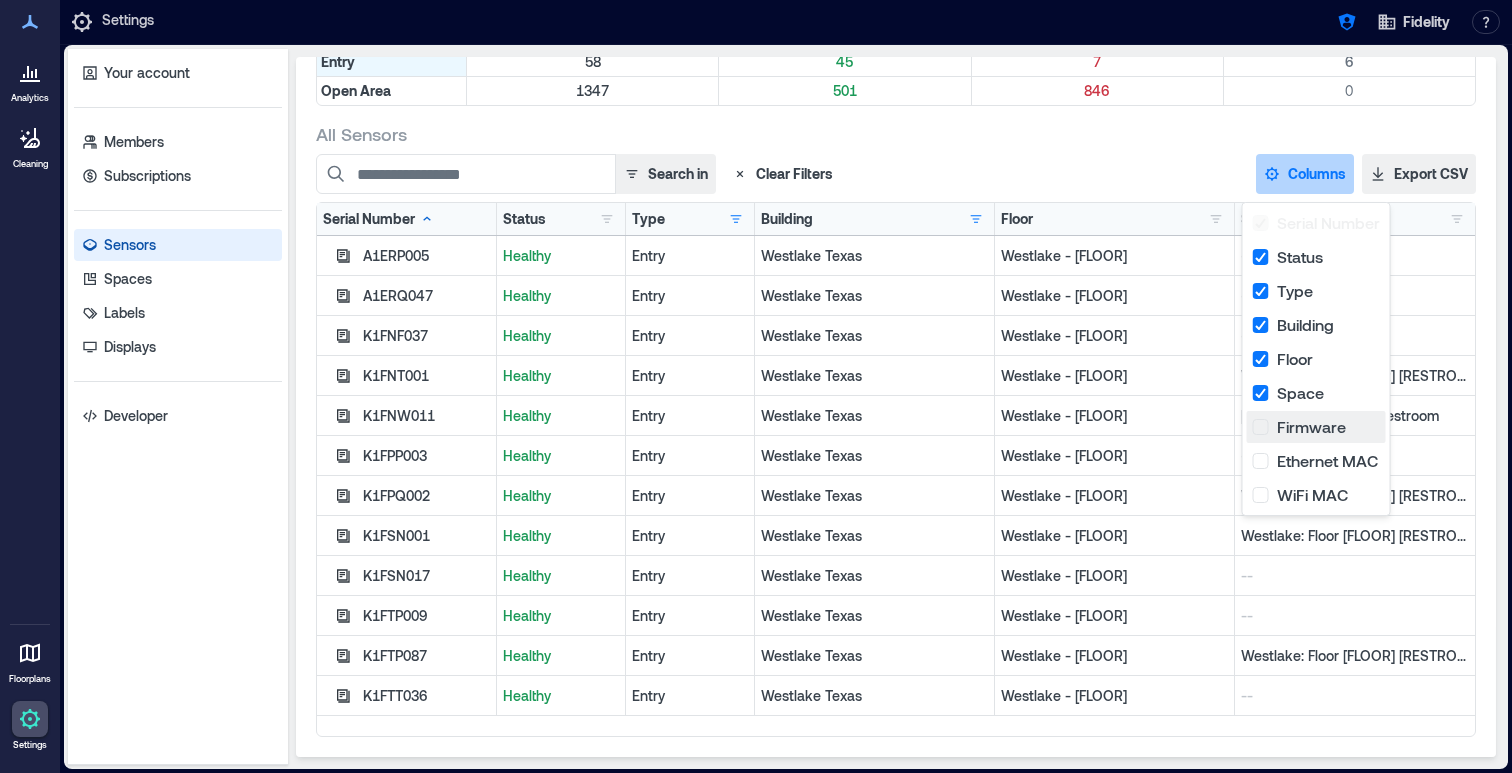 click on "Firmware" at bounding box center [1316, 427] 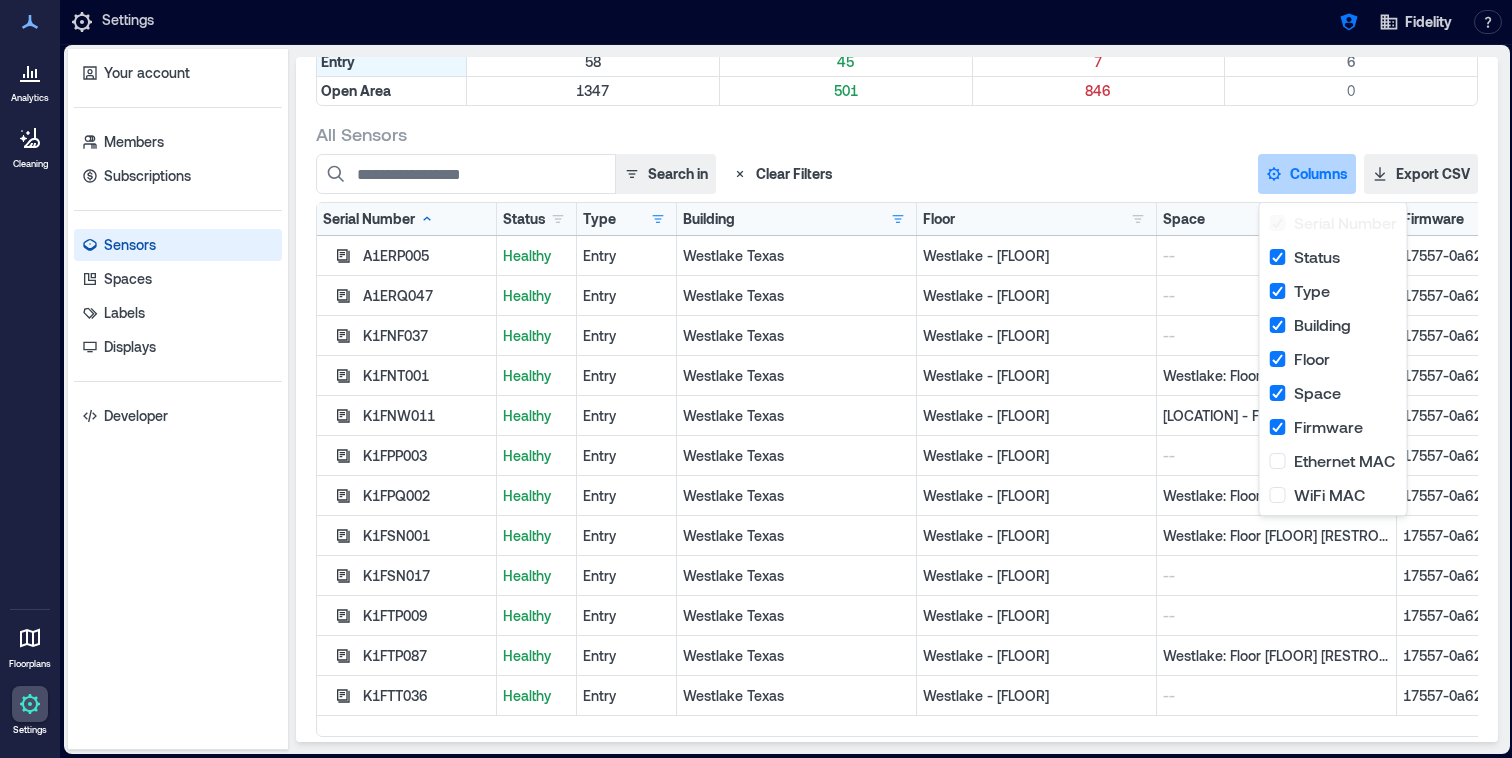 click on "All Sensors" at bounding box center (897, 134) 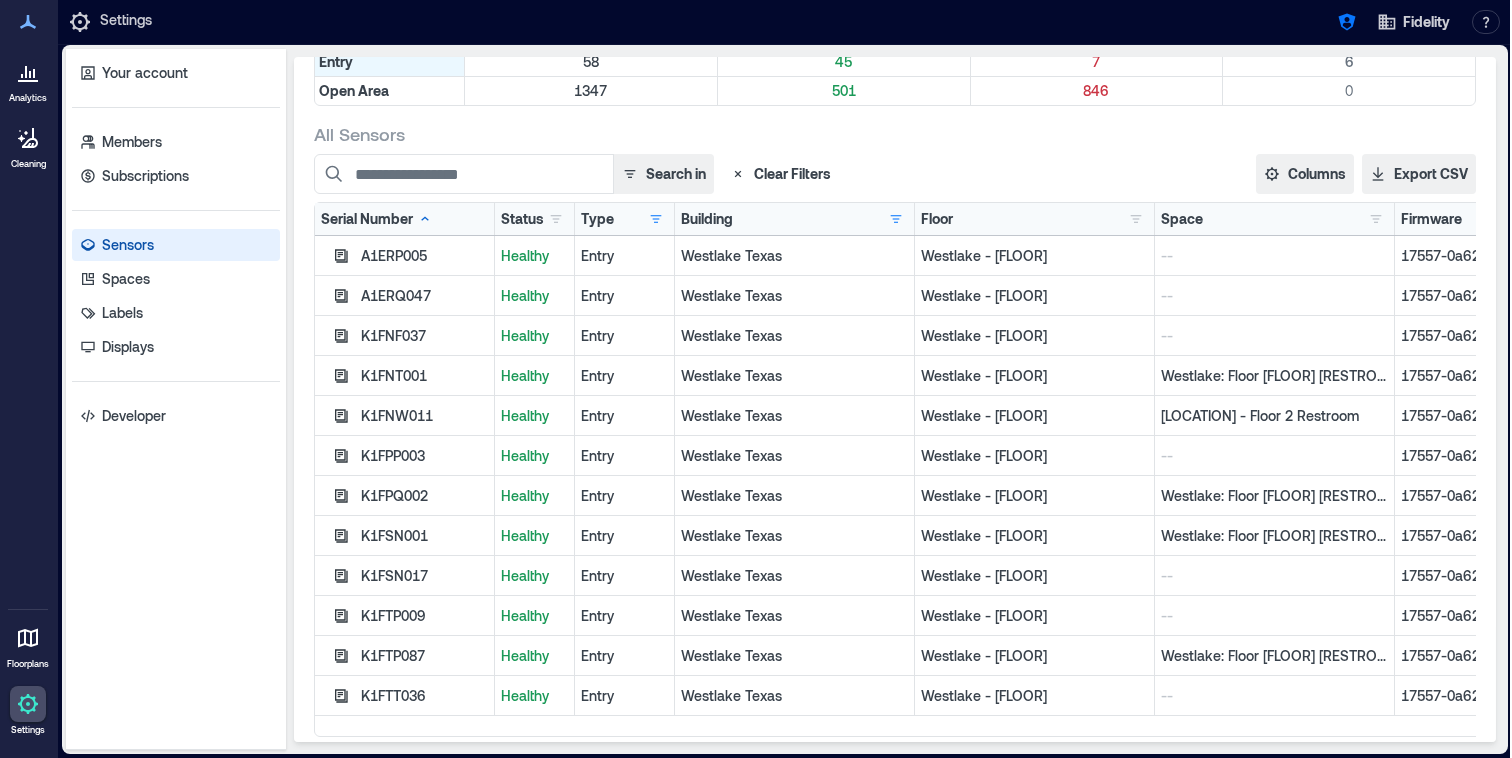 scroll, scrollTop: 0, scrollLeft: 17, axis: horizontal 